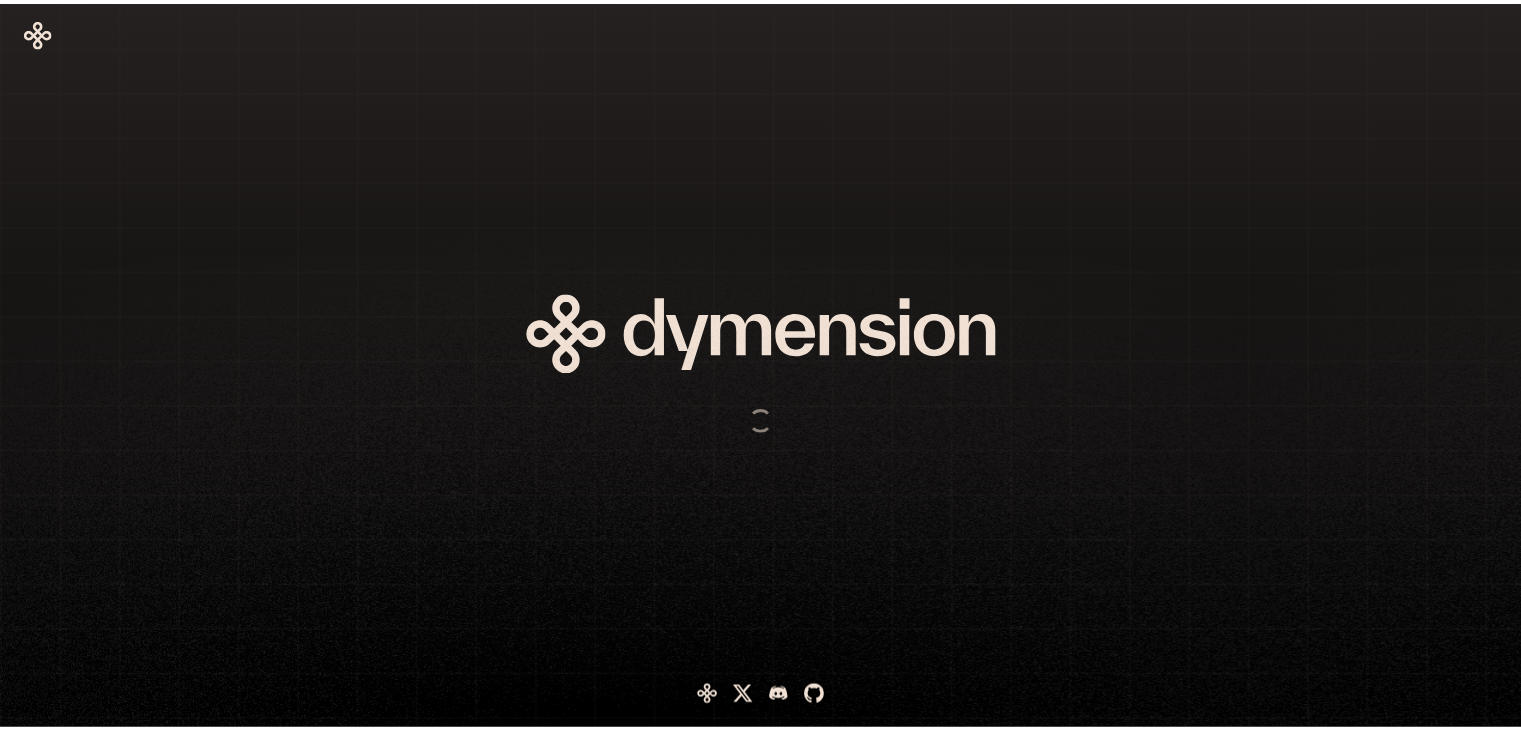 scroll, scrollTop: 0, scrollLeft: 0, axis: both 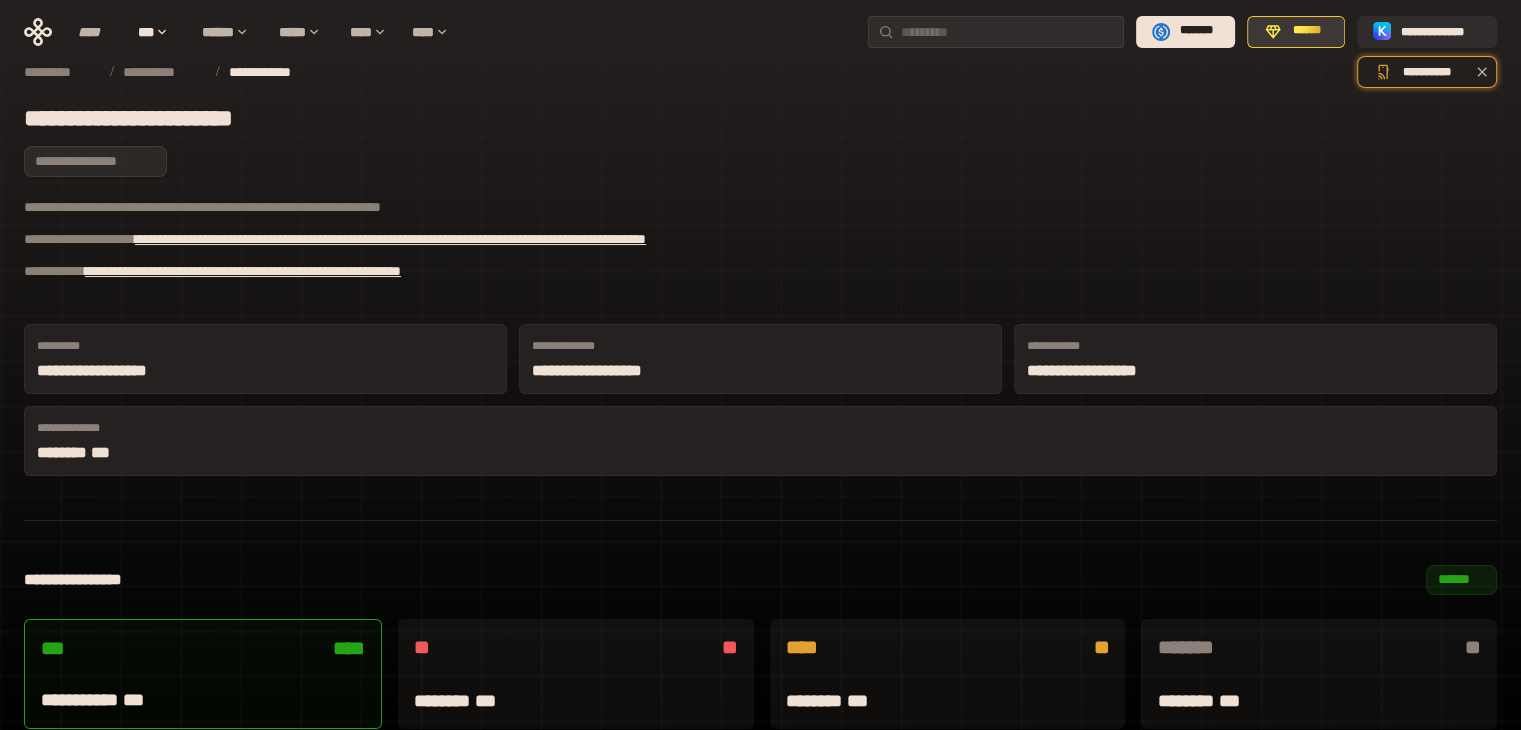 click on "******" at bounding box center (1307, 31) 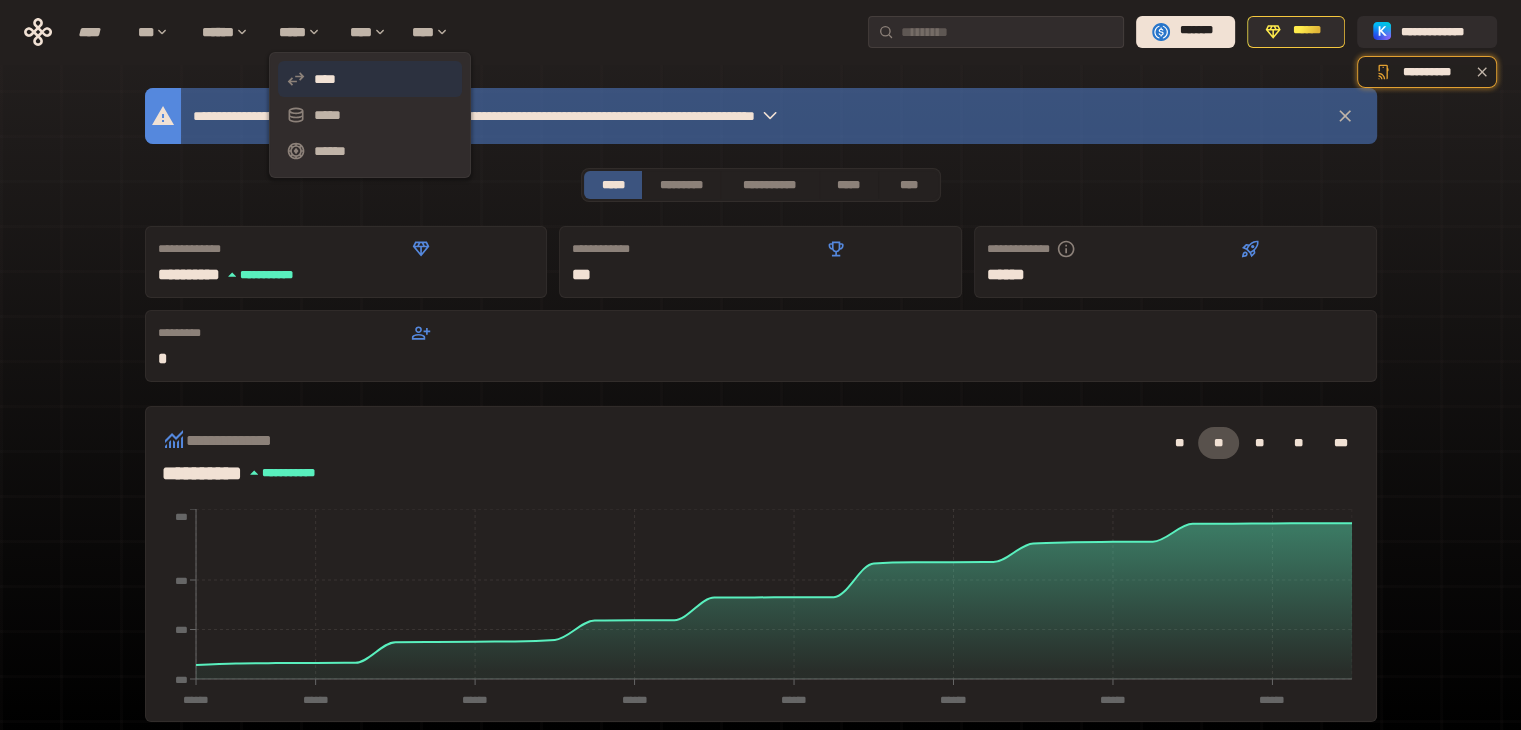 click on "****" at bounding box center [370, 79] 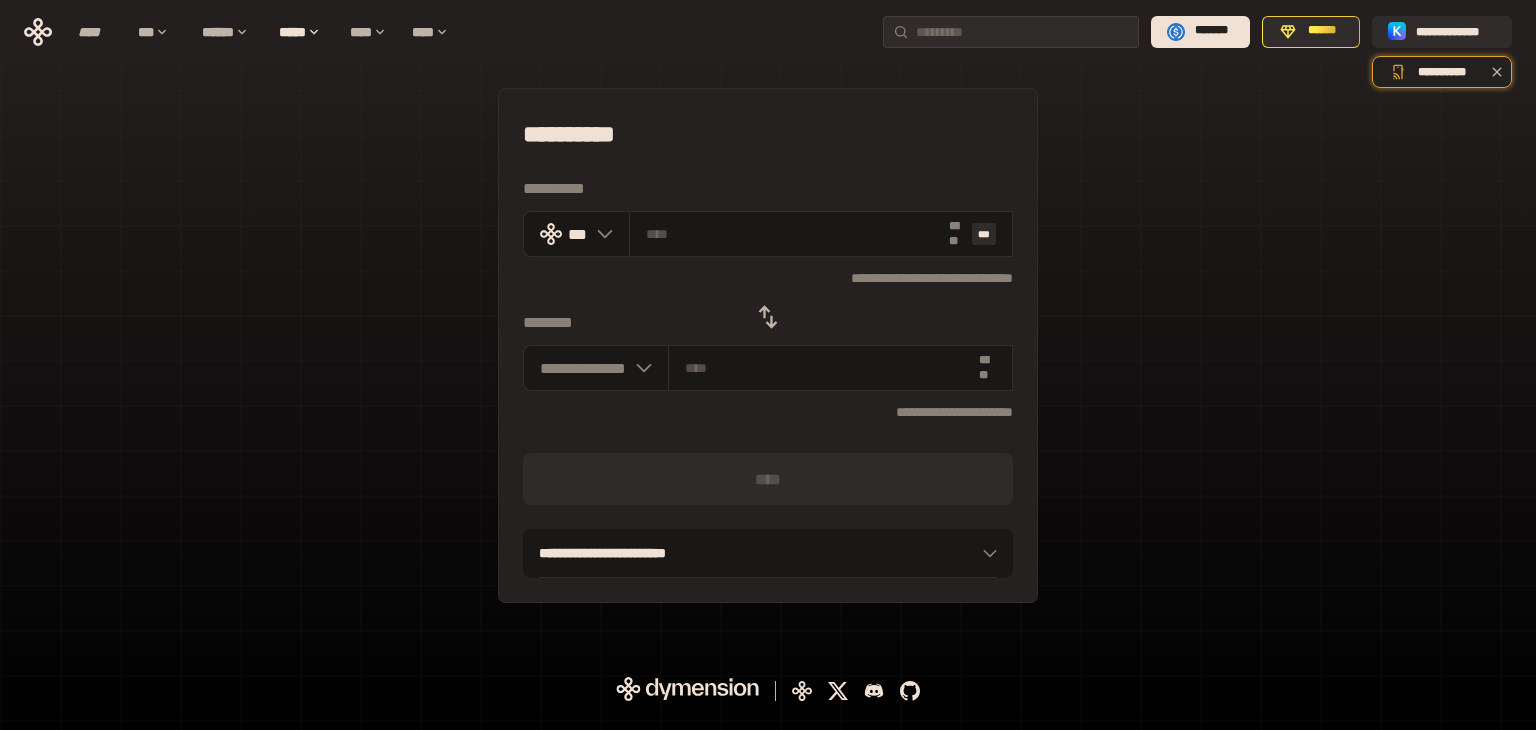 type on "***" 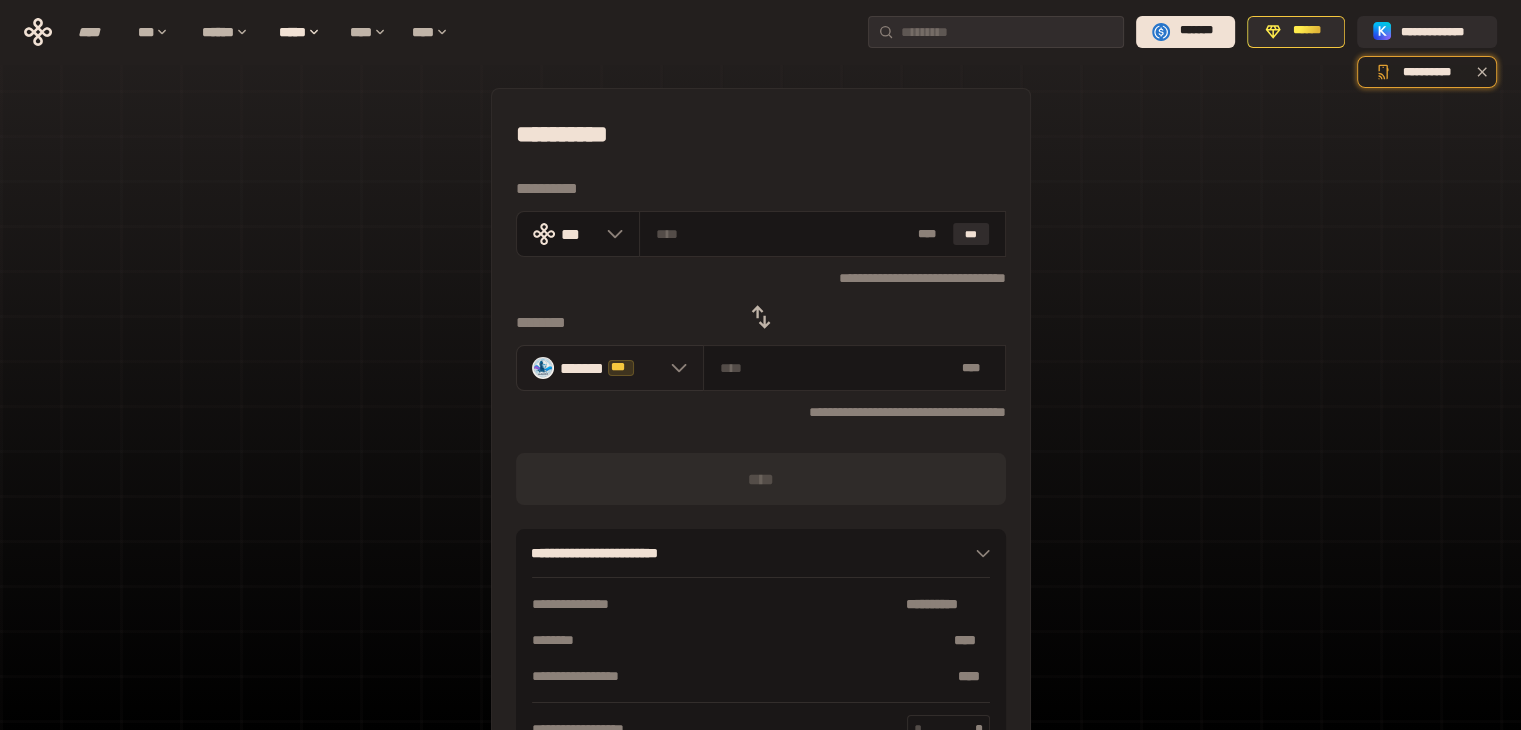 click 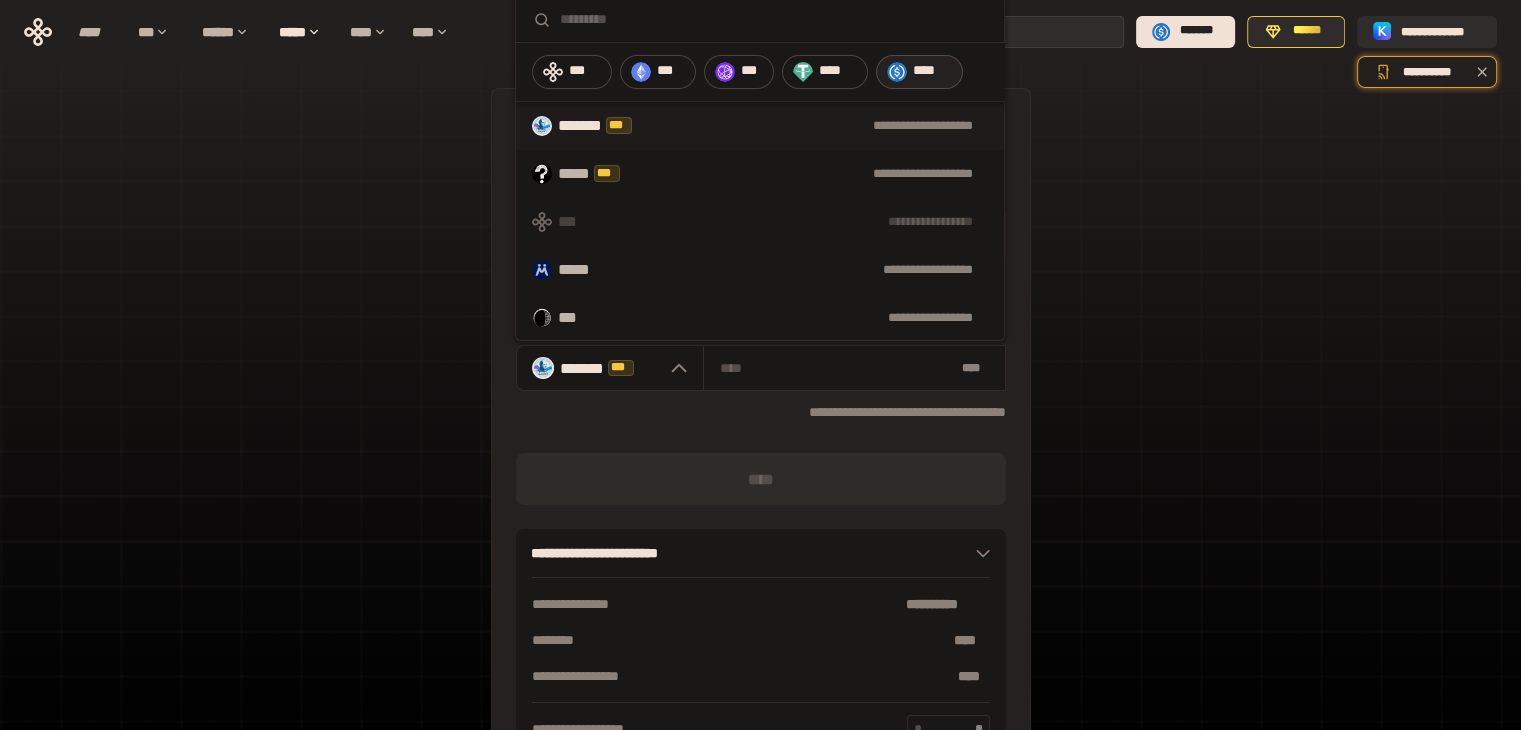 click on "****" at bounding box center (933, 71) 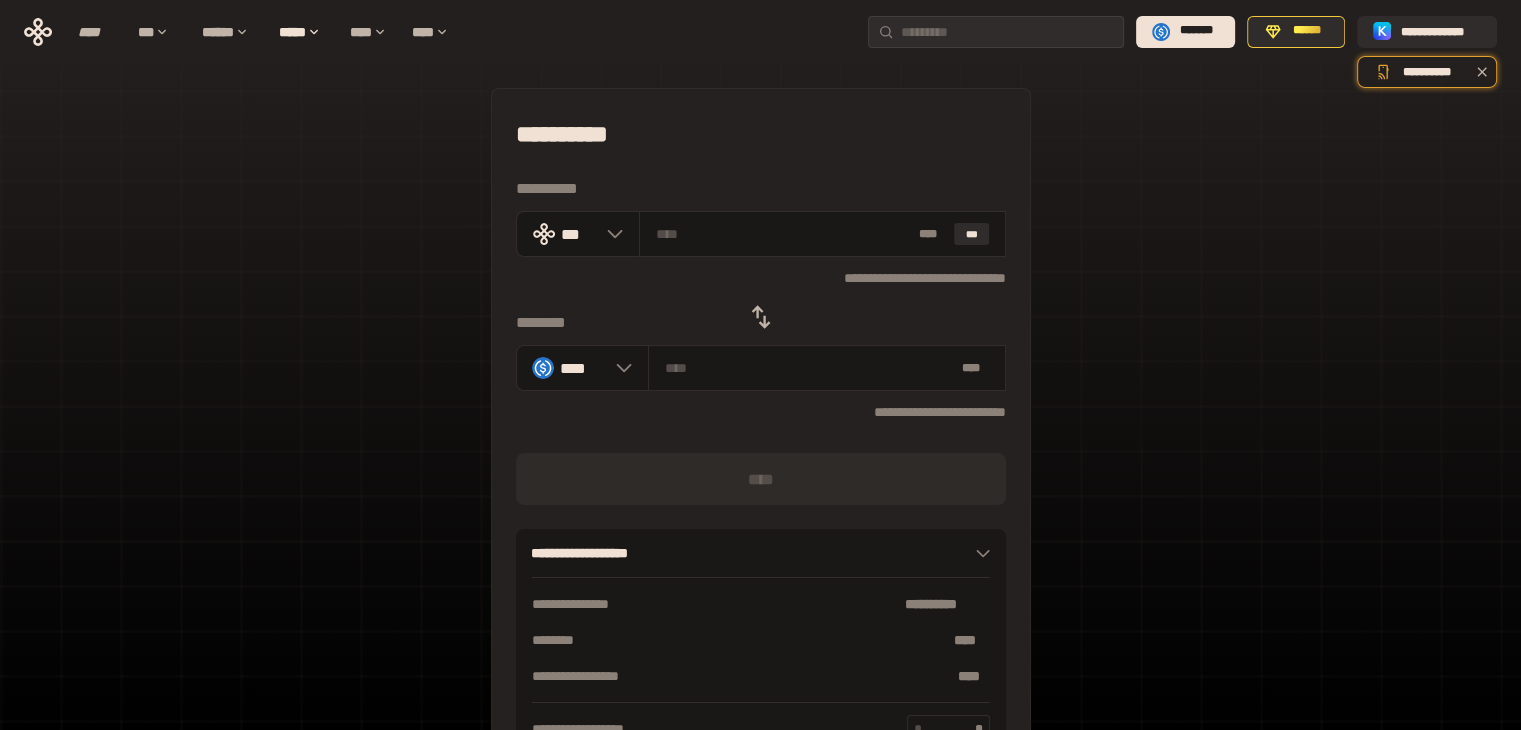 click 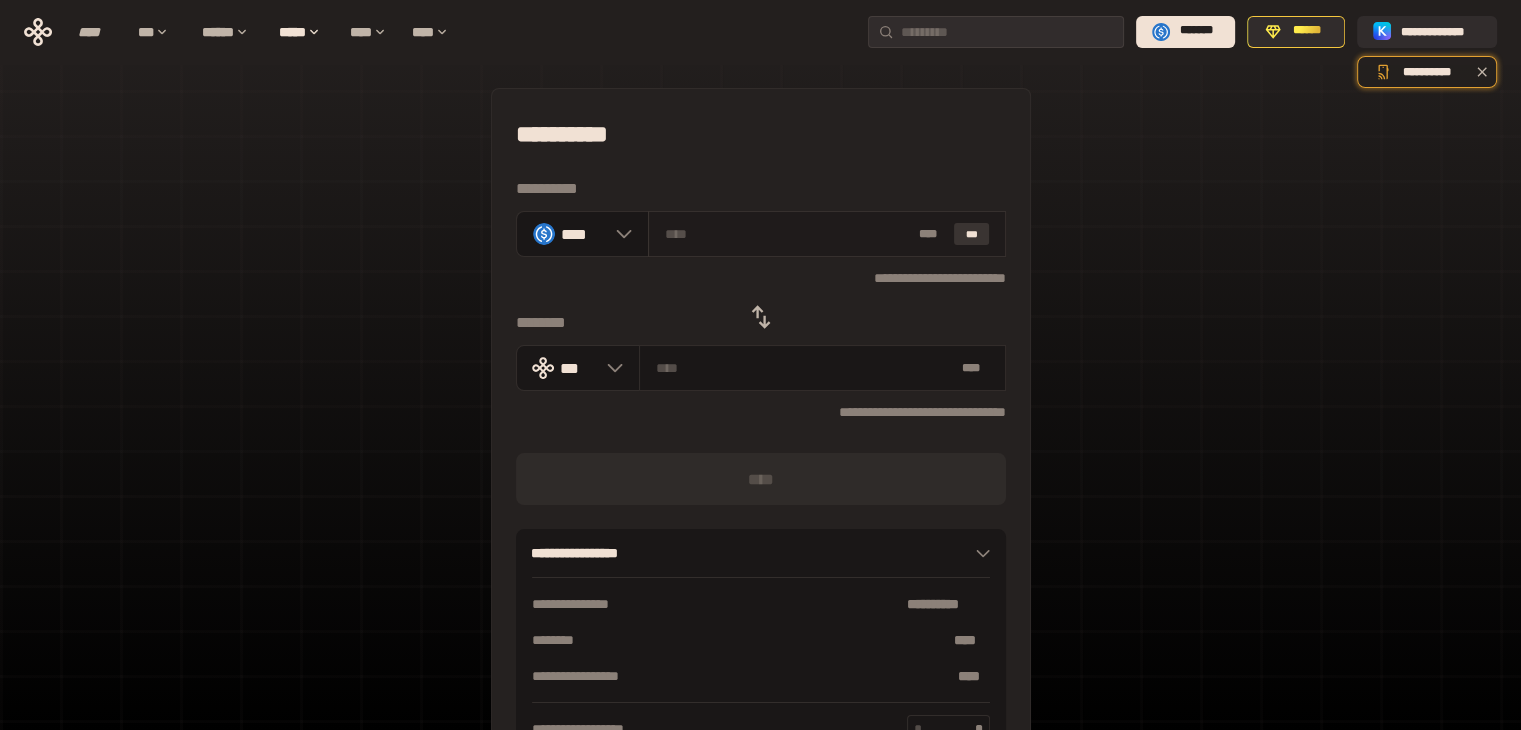 click on "***" at bounding box center (972, 234) 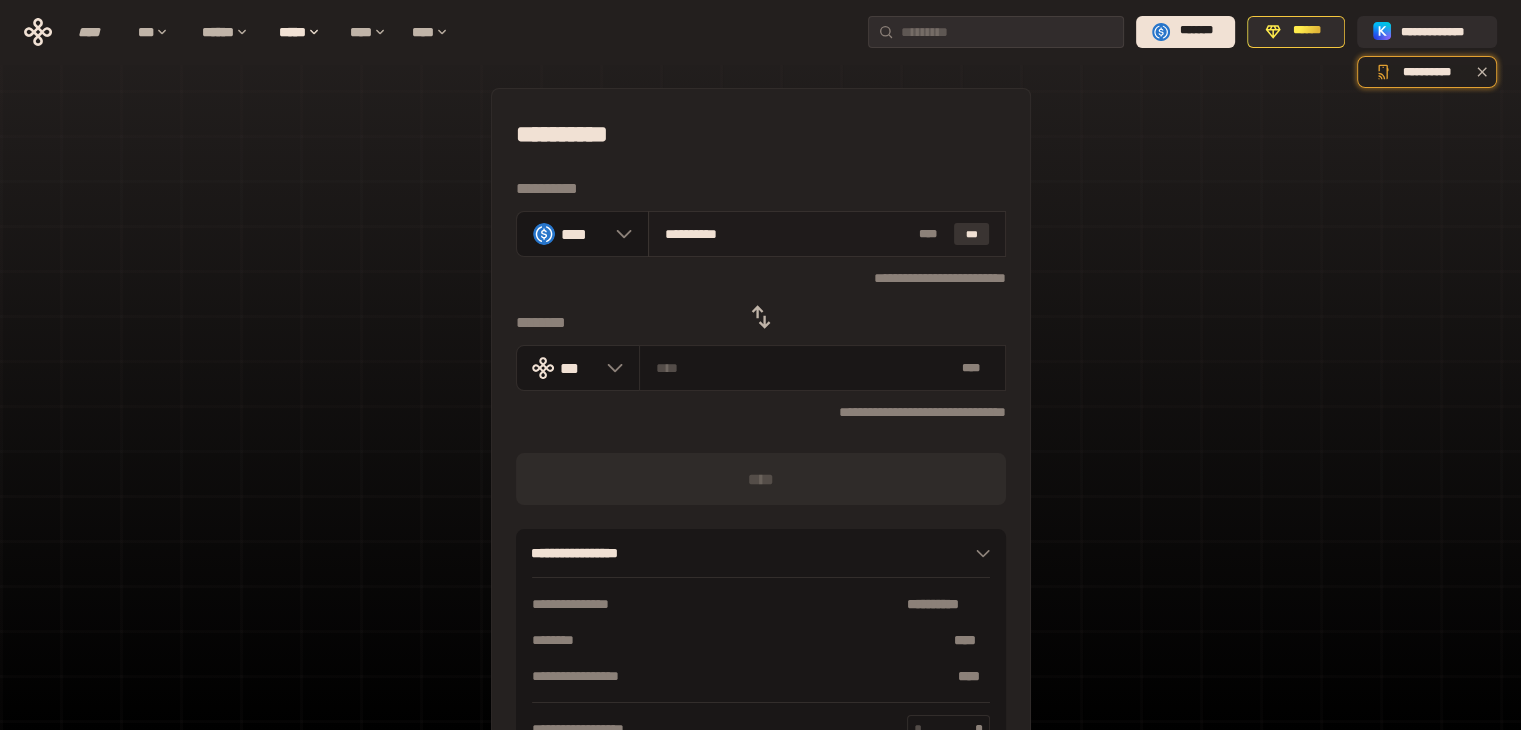 type on "**********" 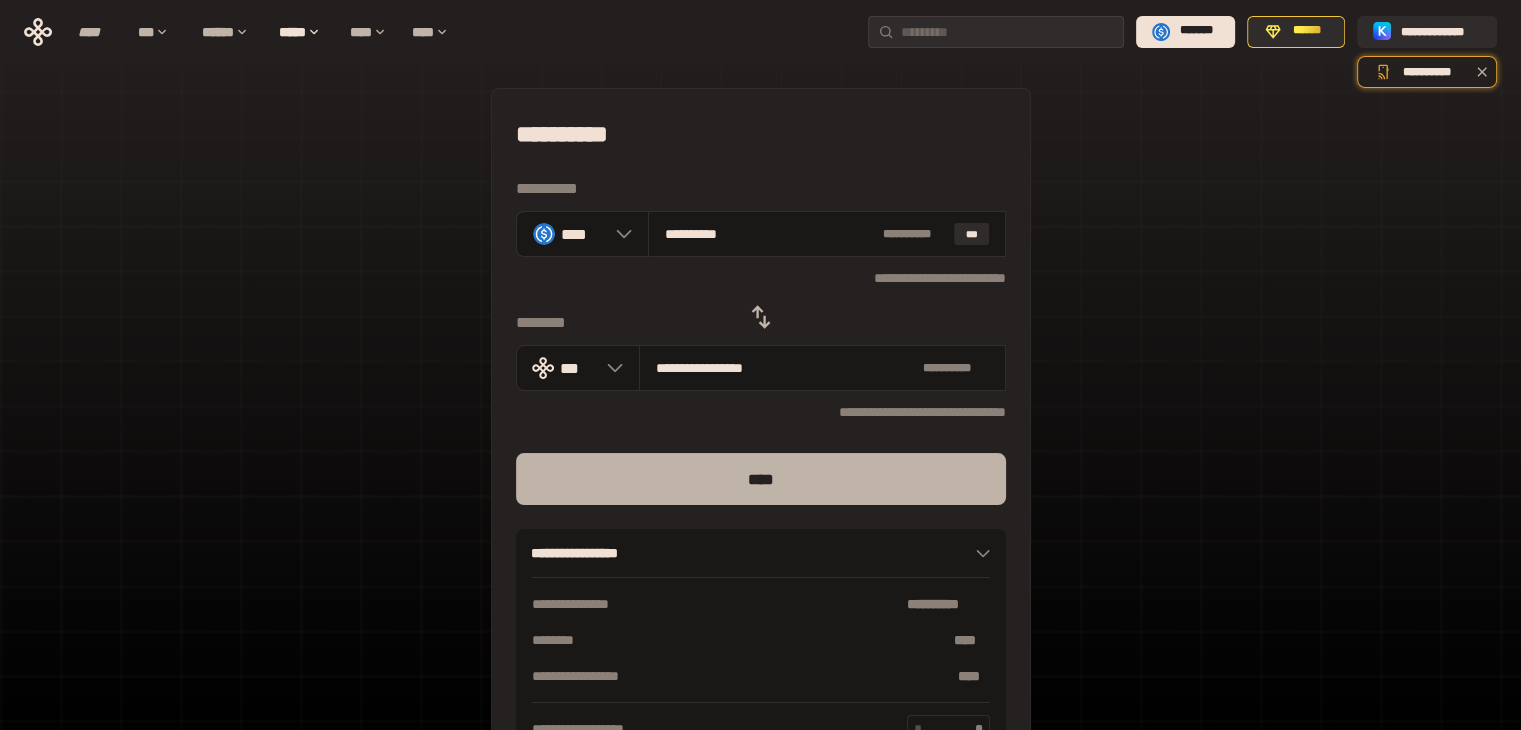 click on "****" at bounding box center [761, 479] 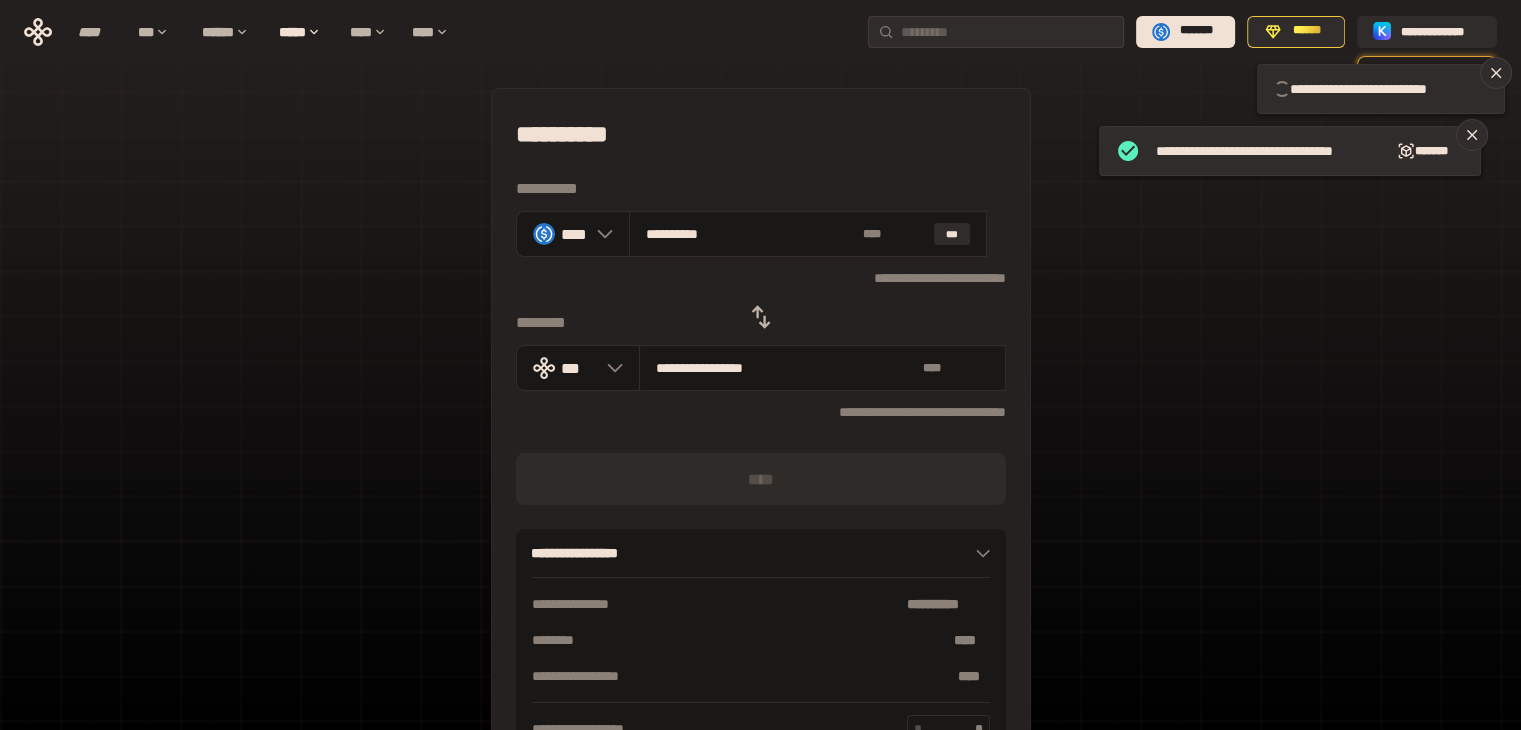 type 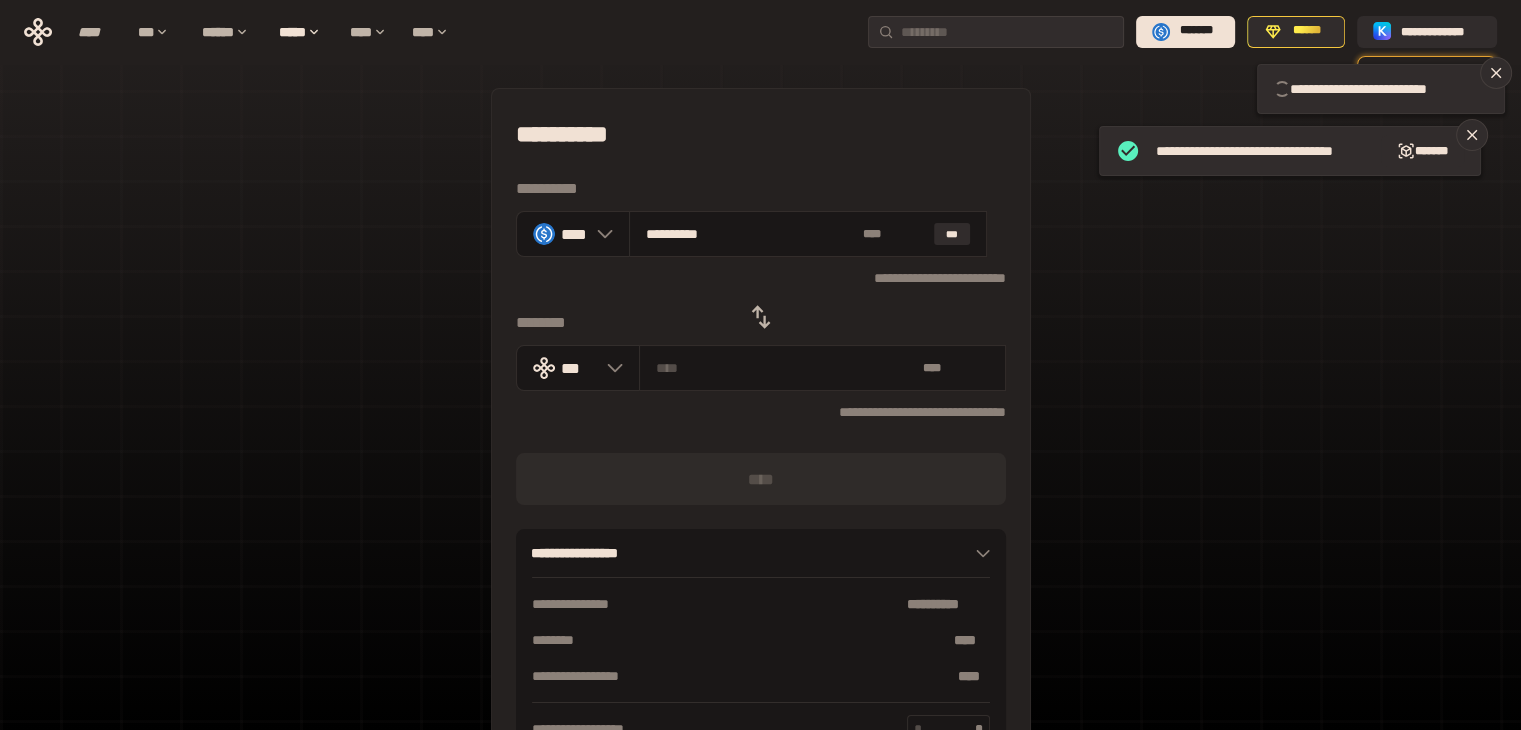 type 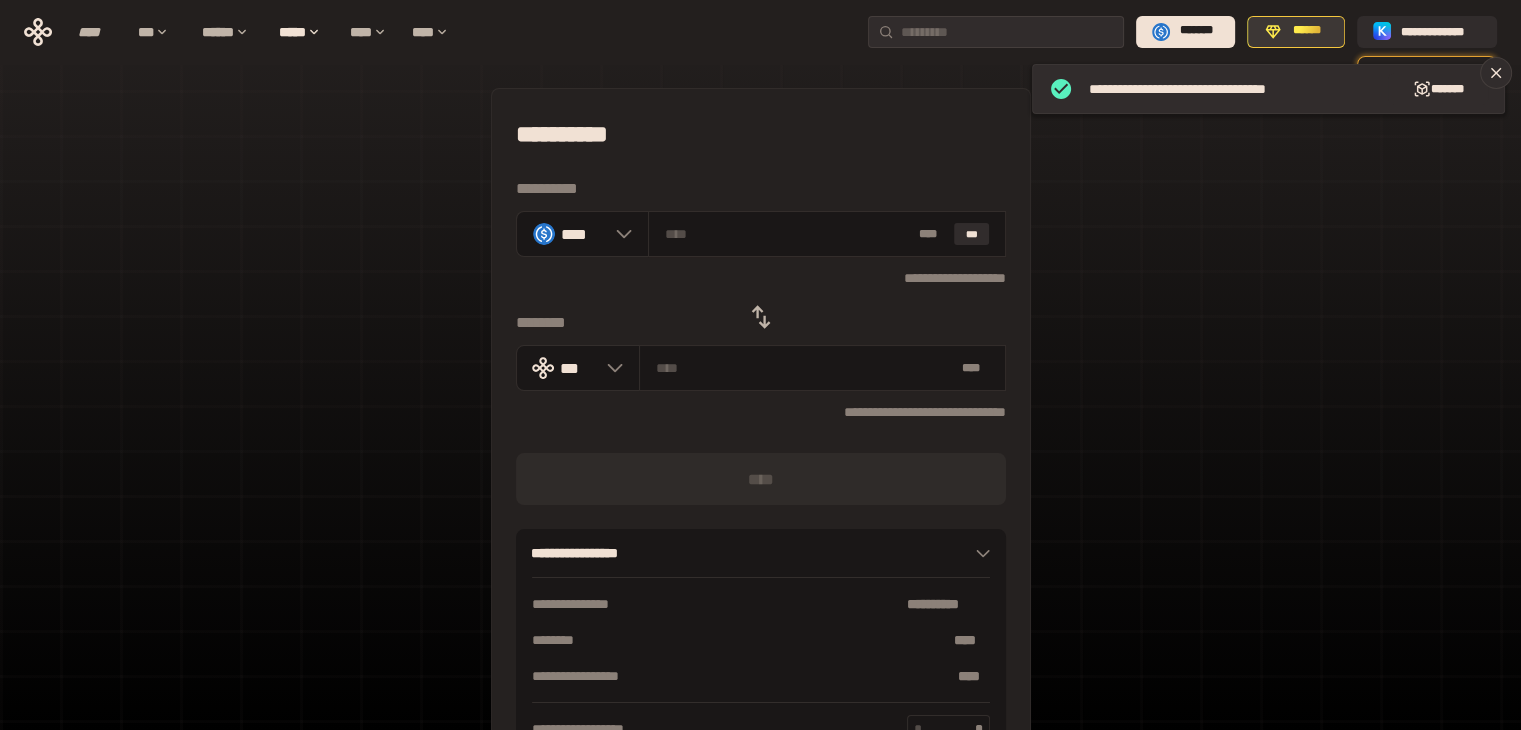 click on "******" at bounding box center [1307, 31] 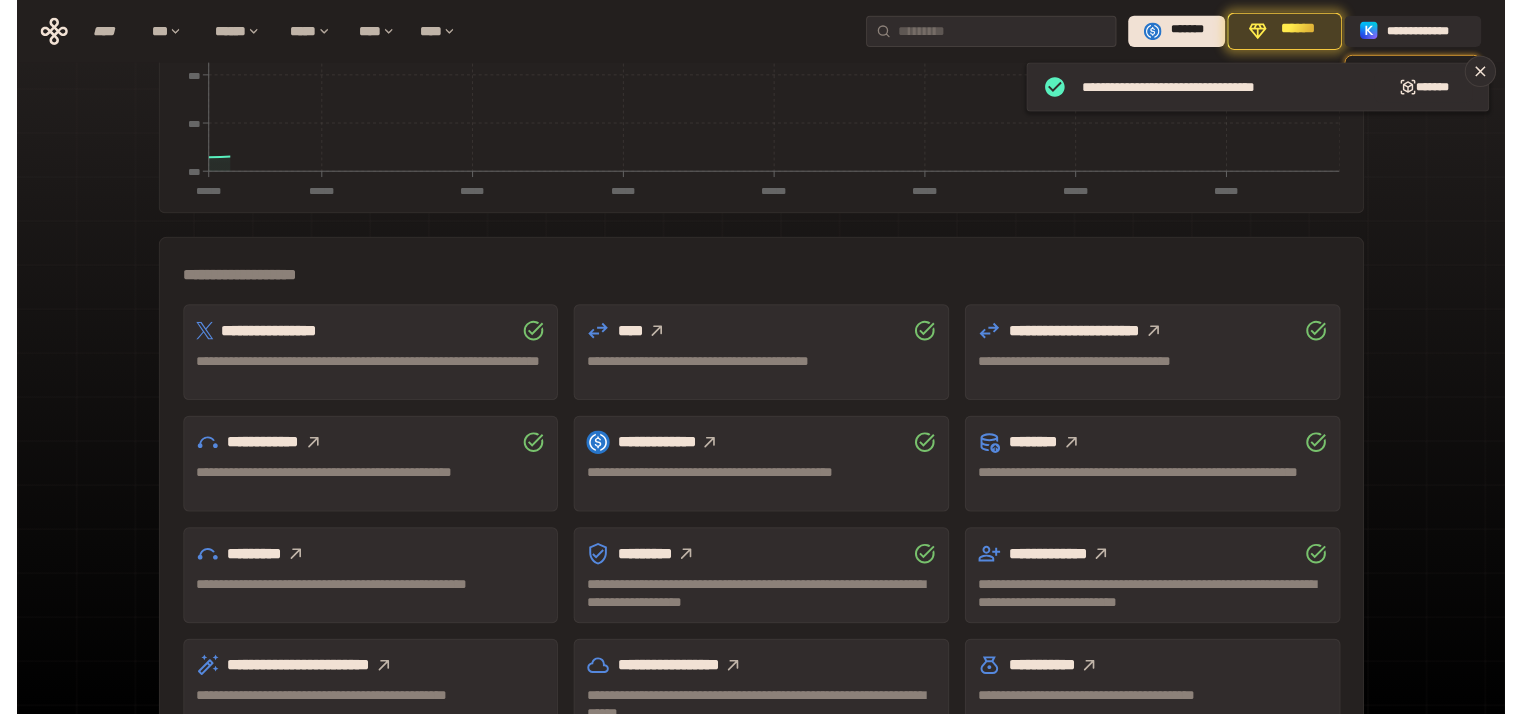 scroll, scrollTop: 555, scrollLeft: 0, axis: vertical 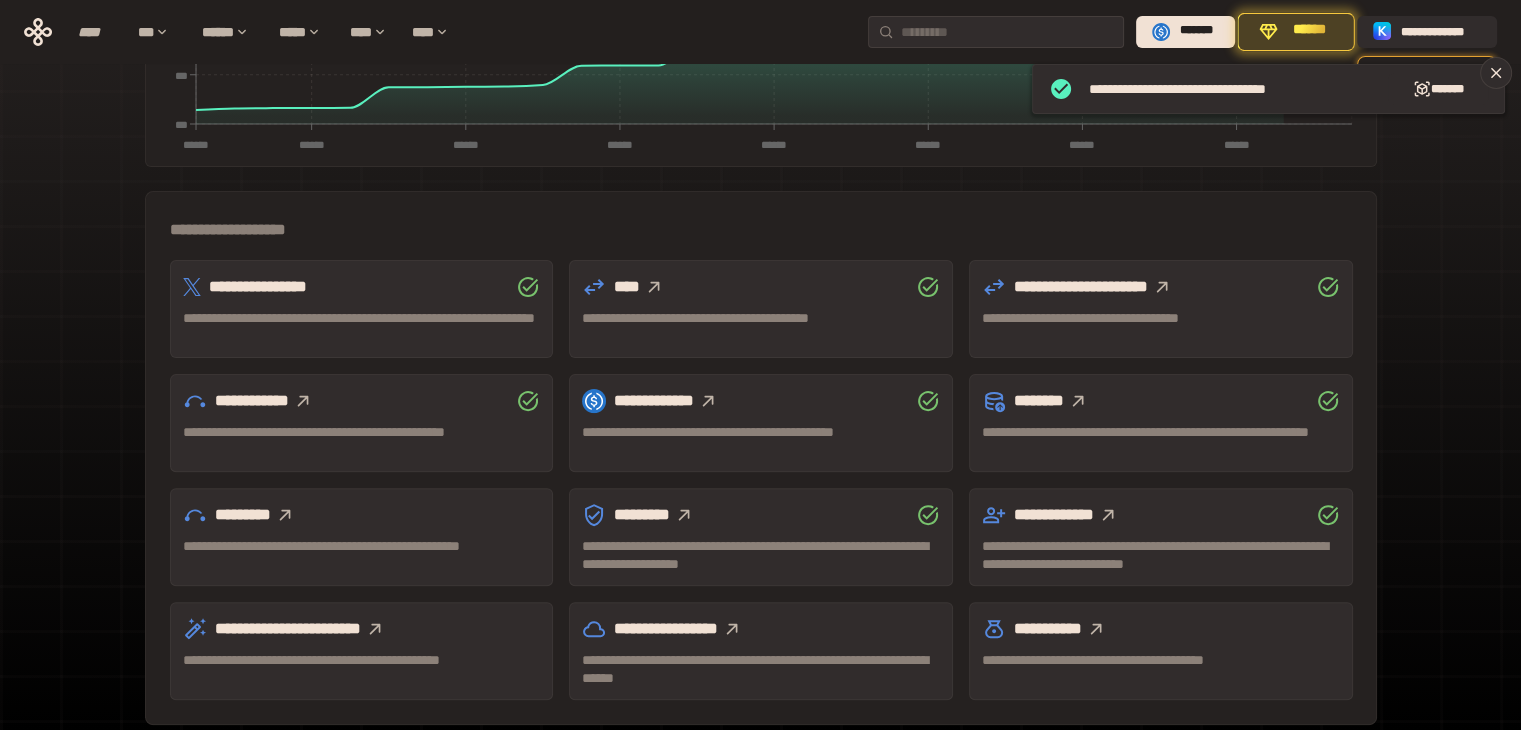 click 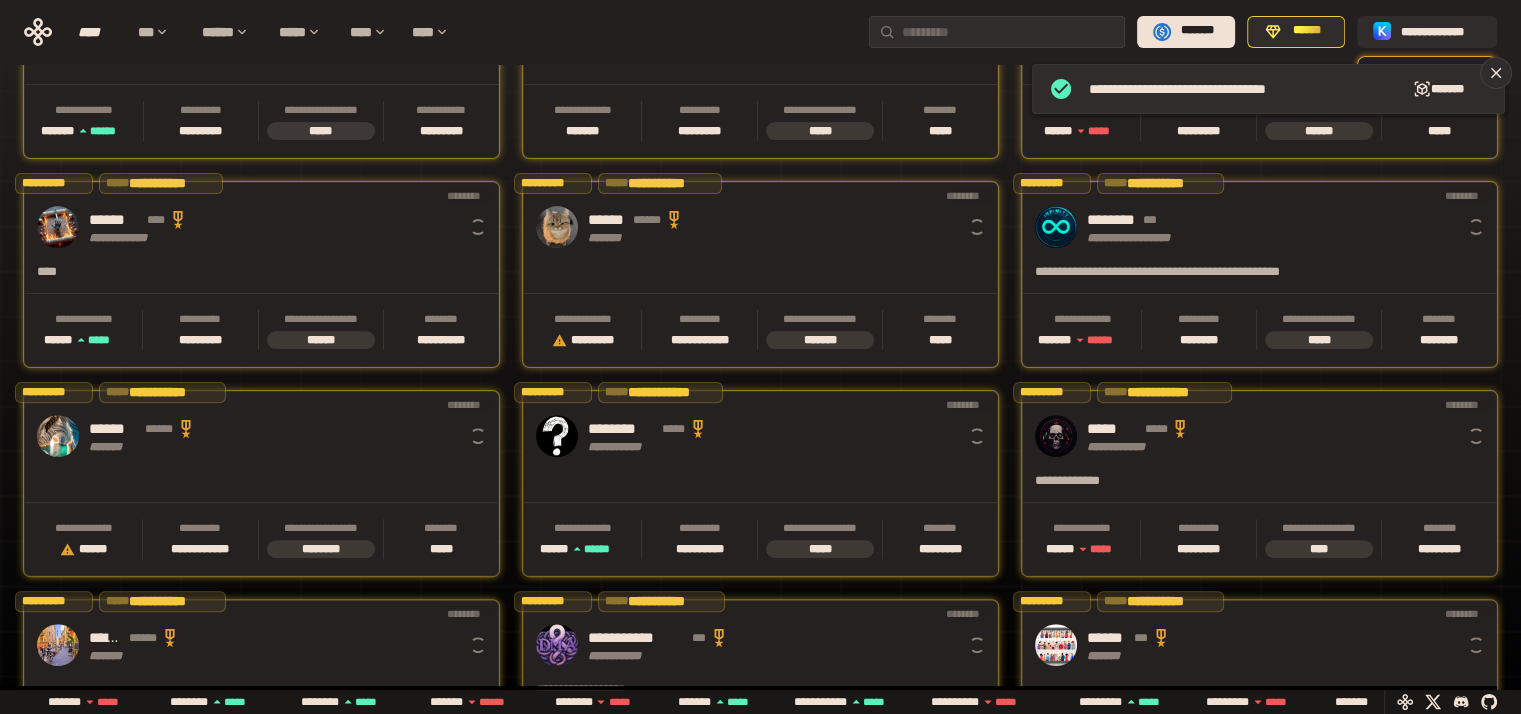scroll, scrollTop: 0, scrollLeft: 16, axis: horizontal 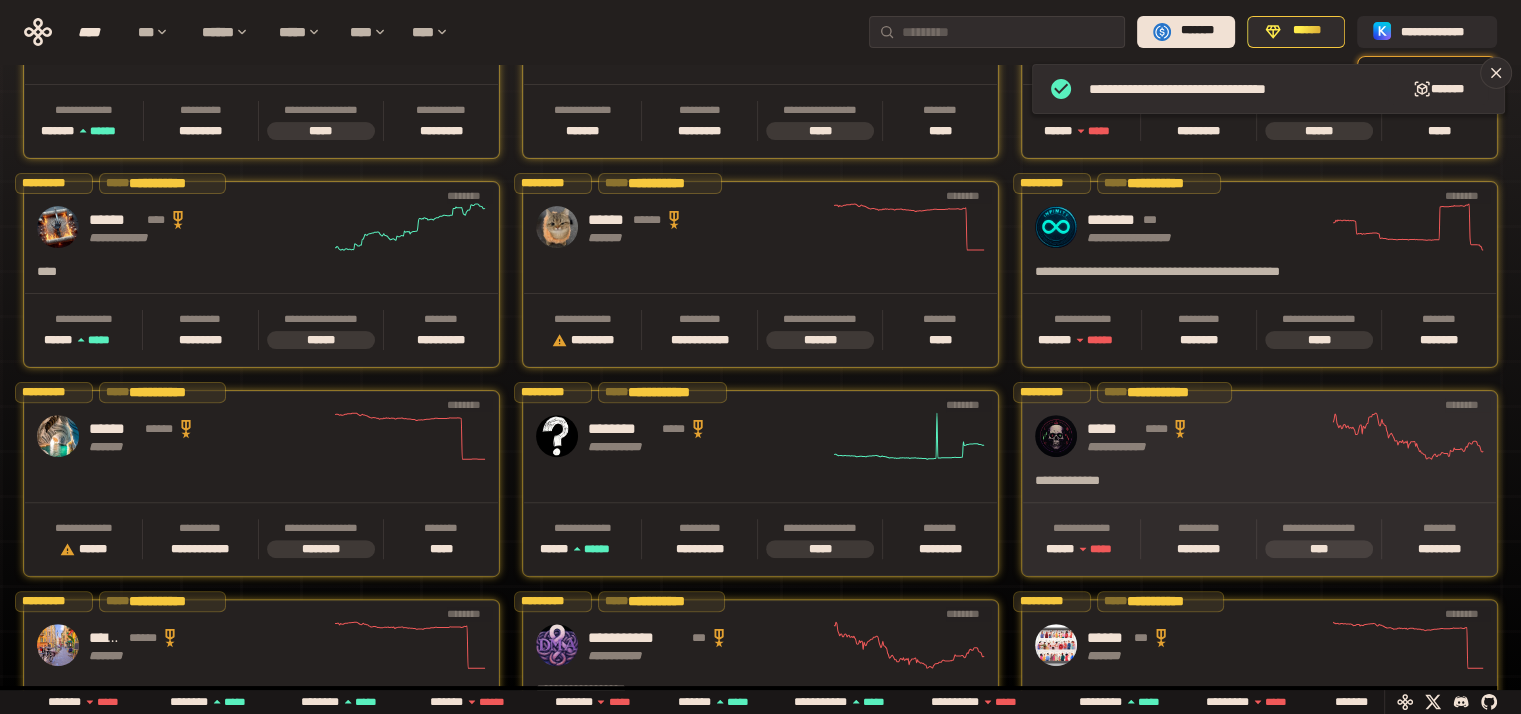 click on "**********" at bounding box center [1181, 436] 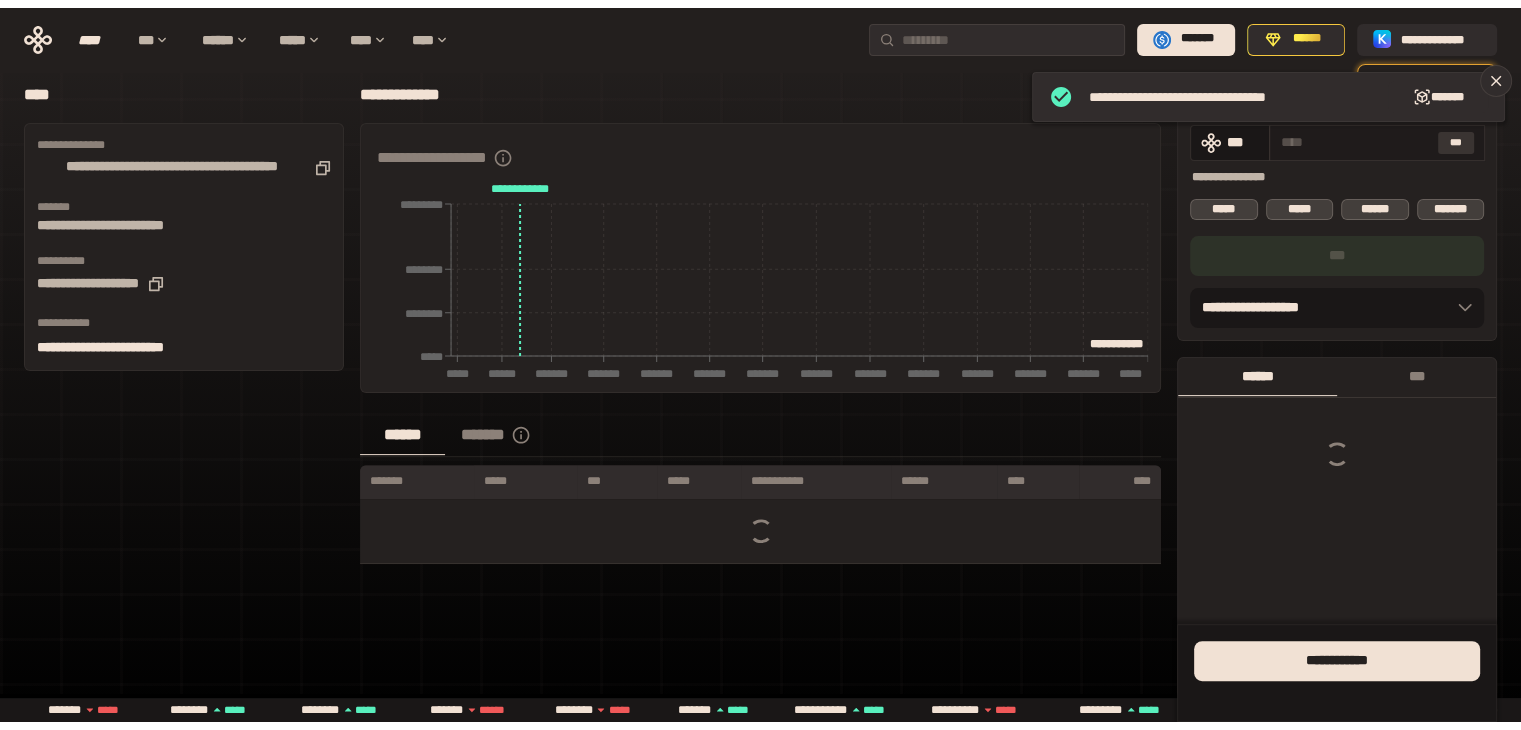 scroll, scrollTop: 0, scrollLeft: 0, axis: both 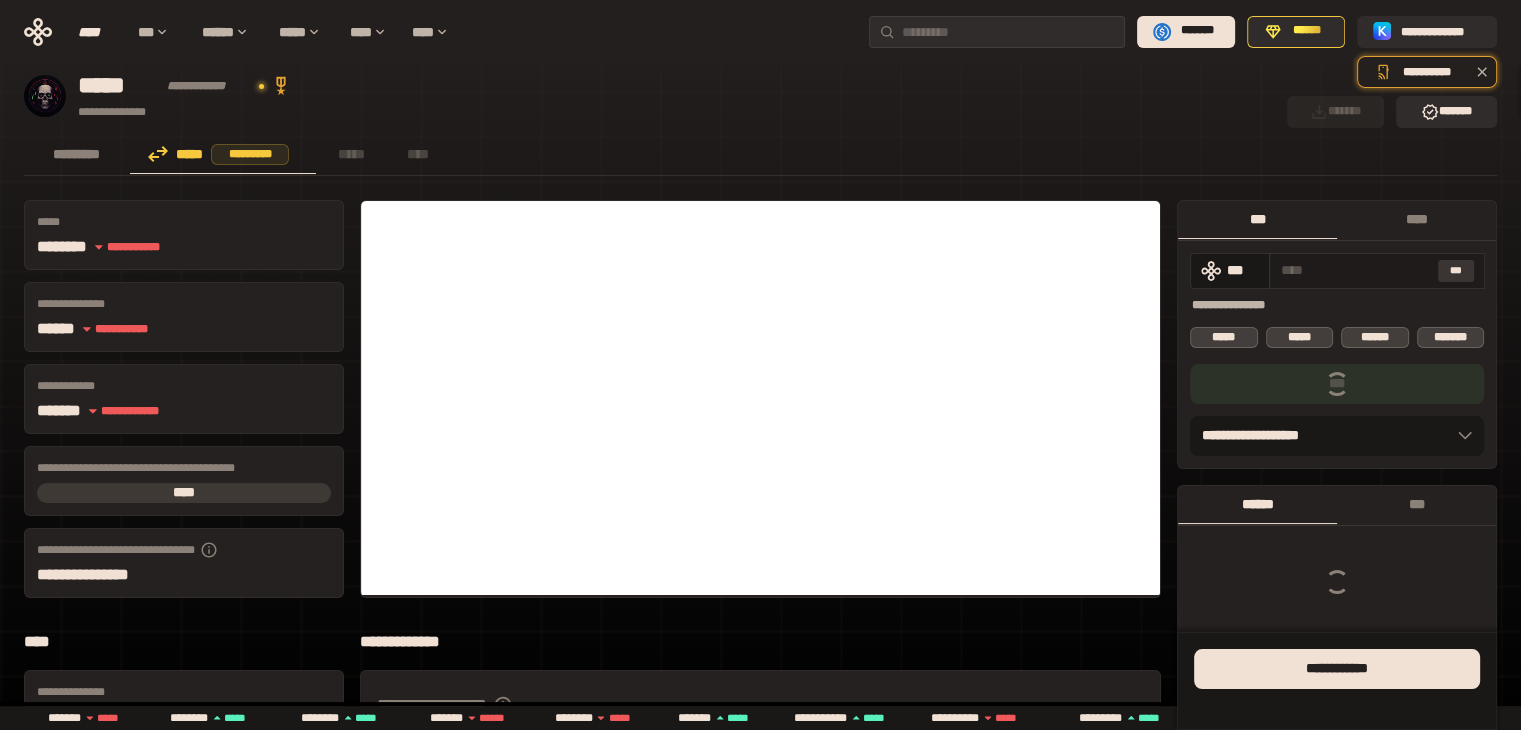 click on "***" at bounding box center (1456, 271) 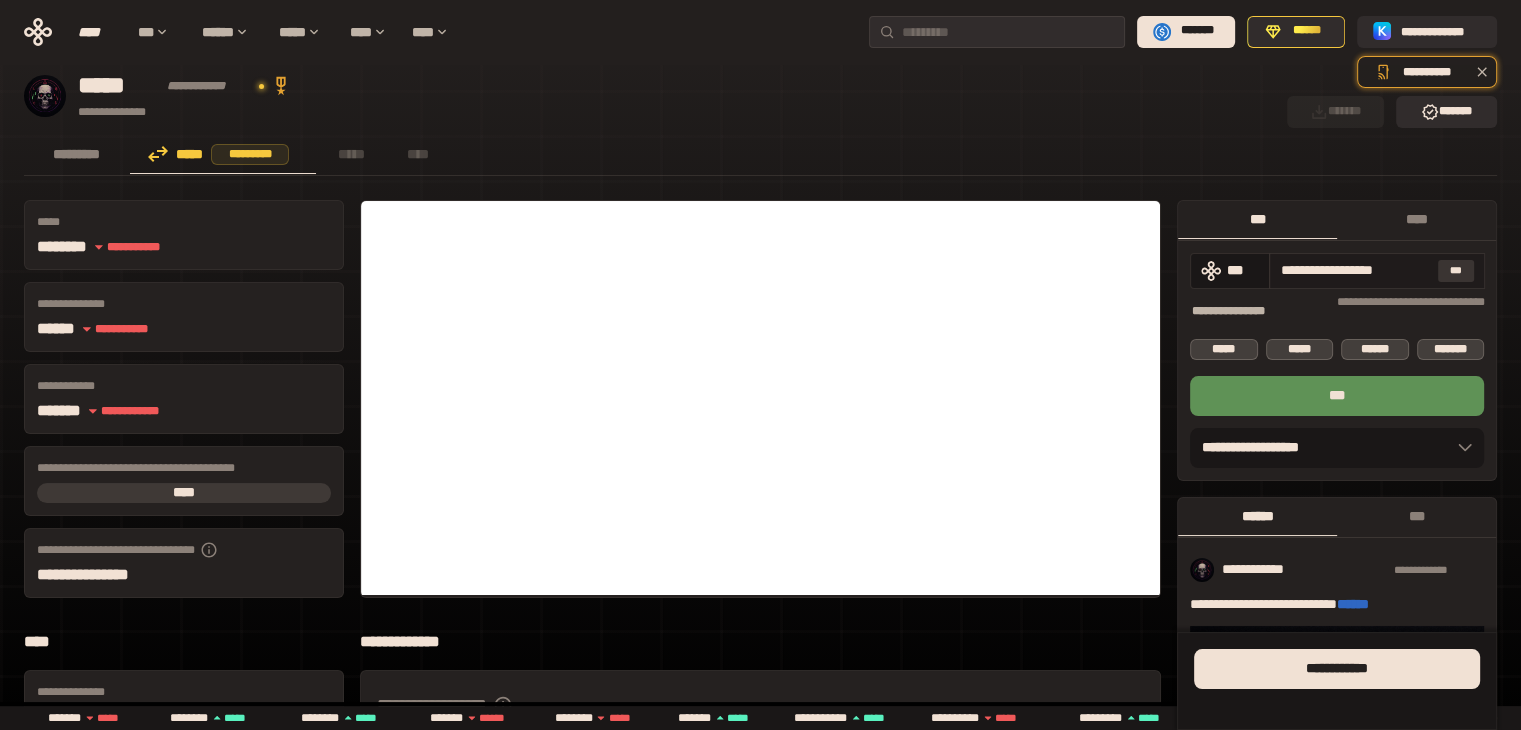 drag, startPoint x: 1288, startPoint y: 268, endPoint x: 1438, endPoint y: 265, distance: 150.03 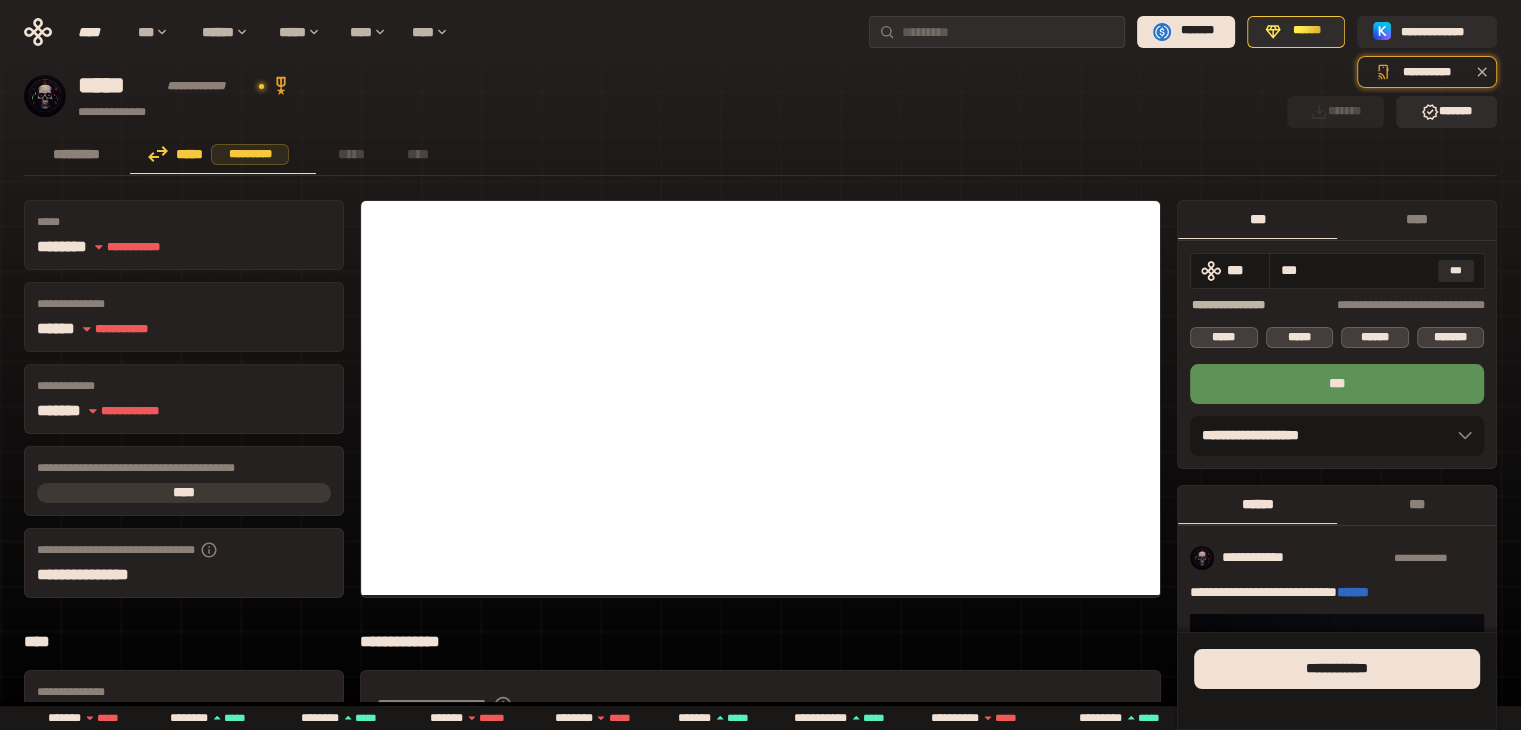 type on "***" 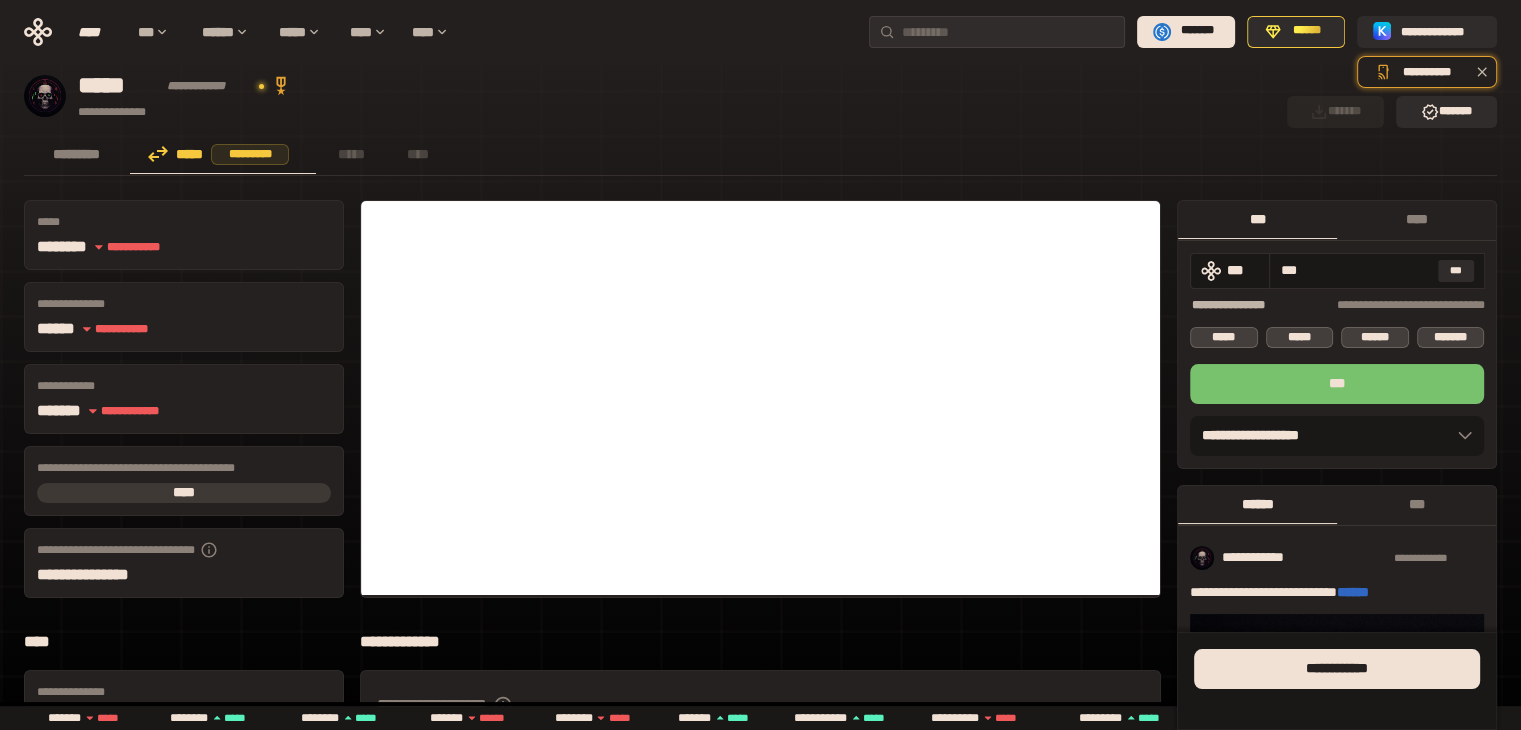 click on "***" at bounding box center [1337, 384] 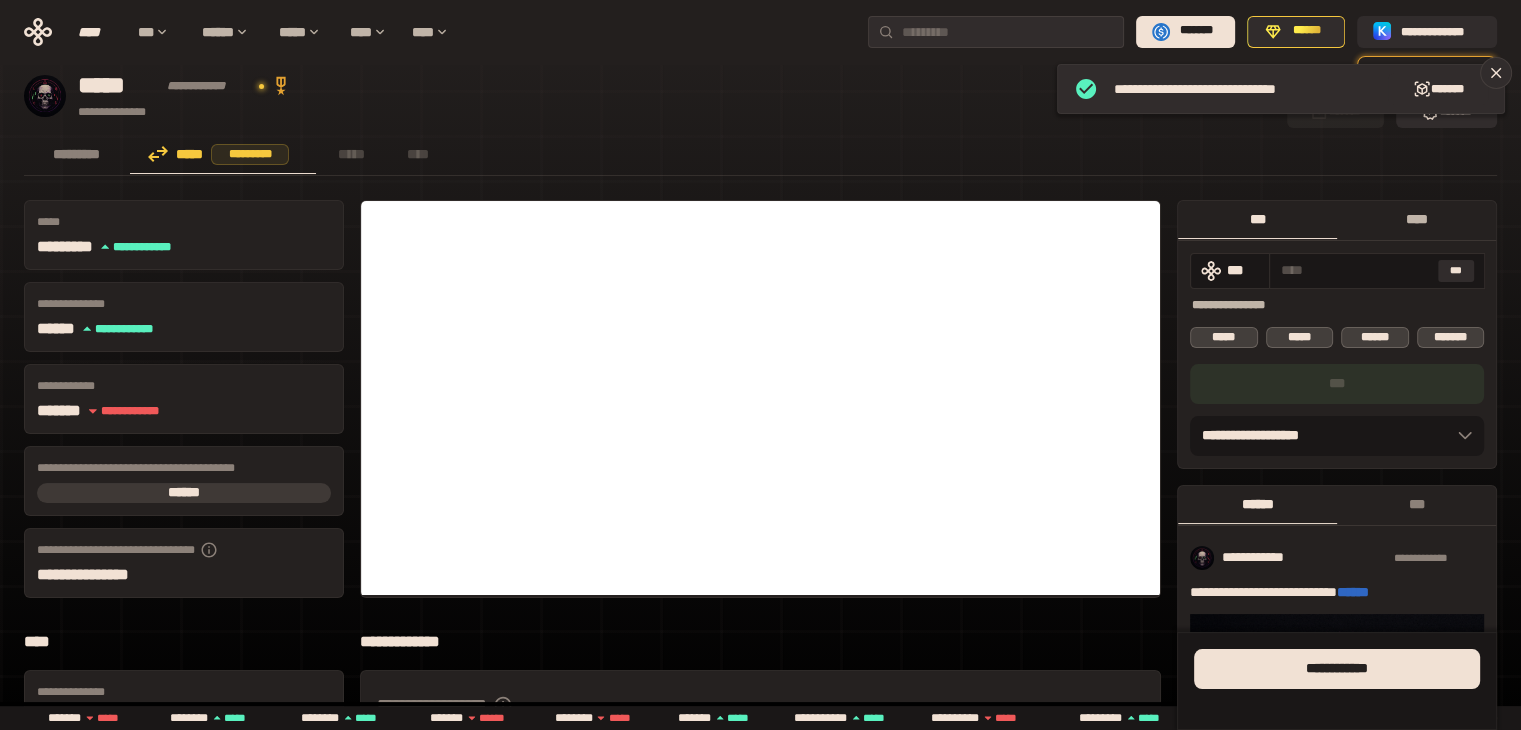 click on "****" at bounding box center (1416, 219) 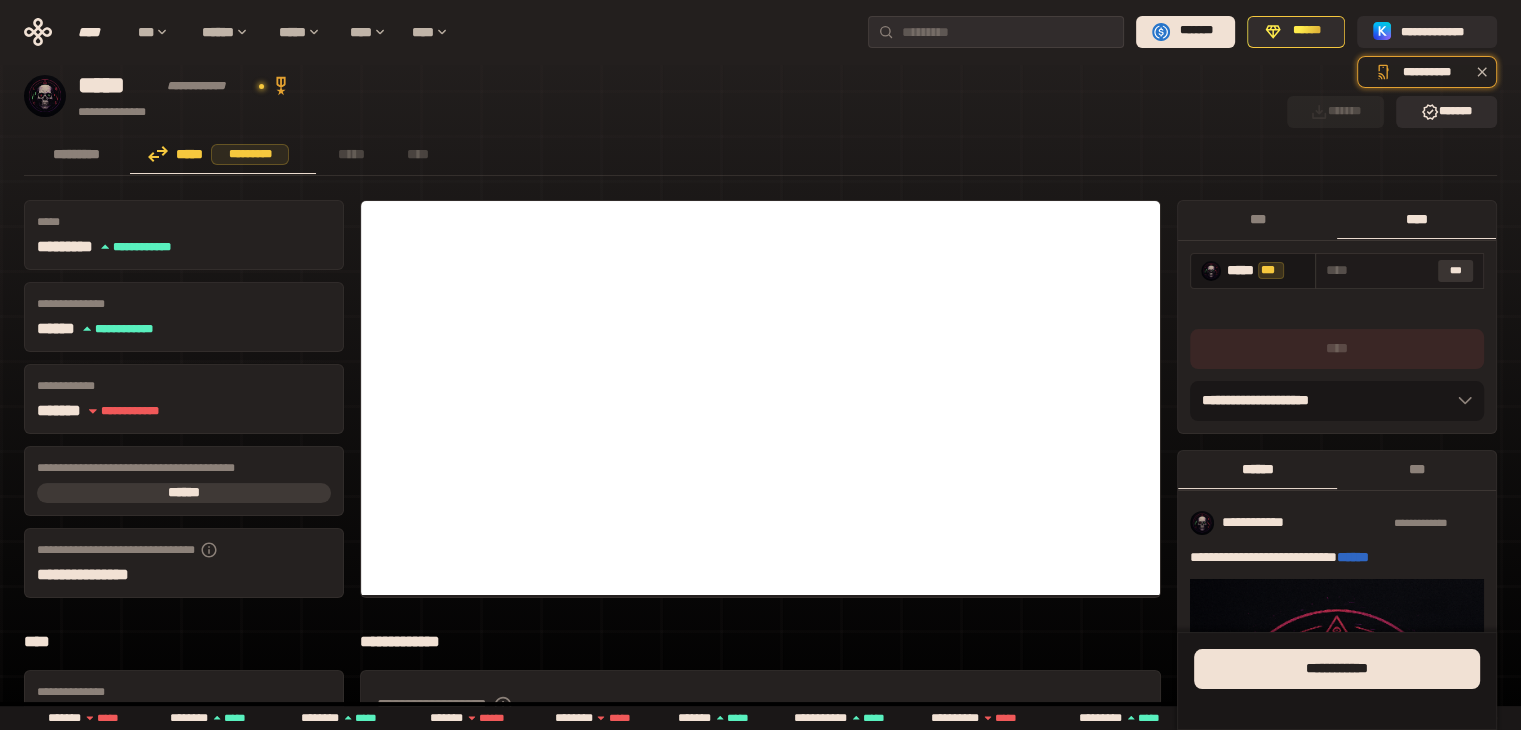 click on "***" at bounding box center (1456, 271) 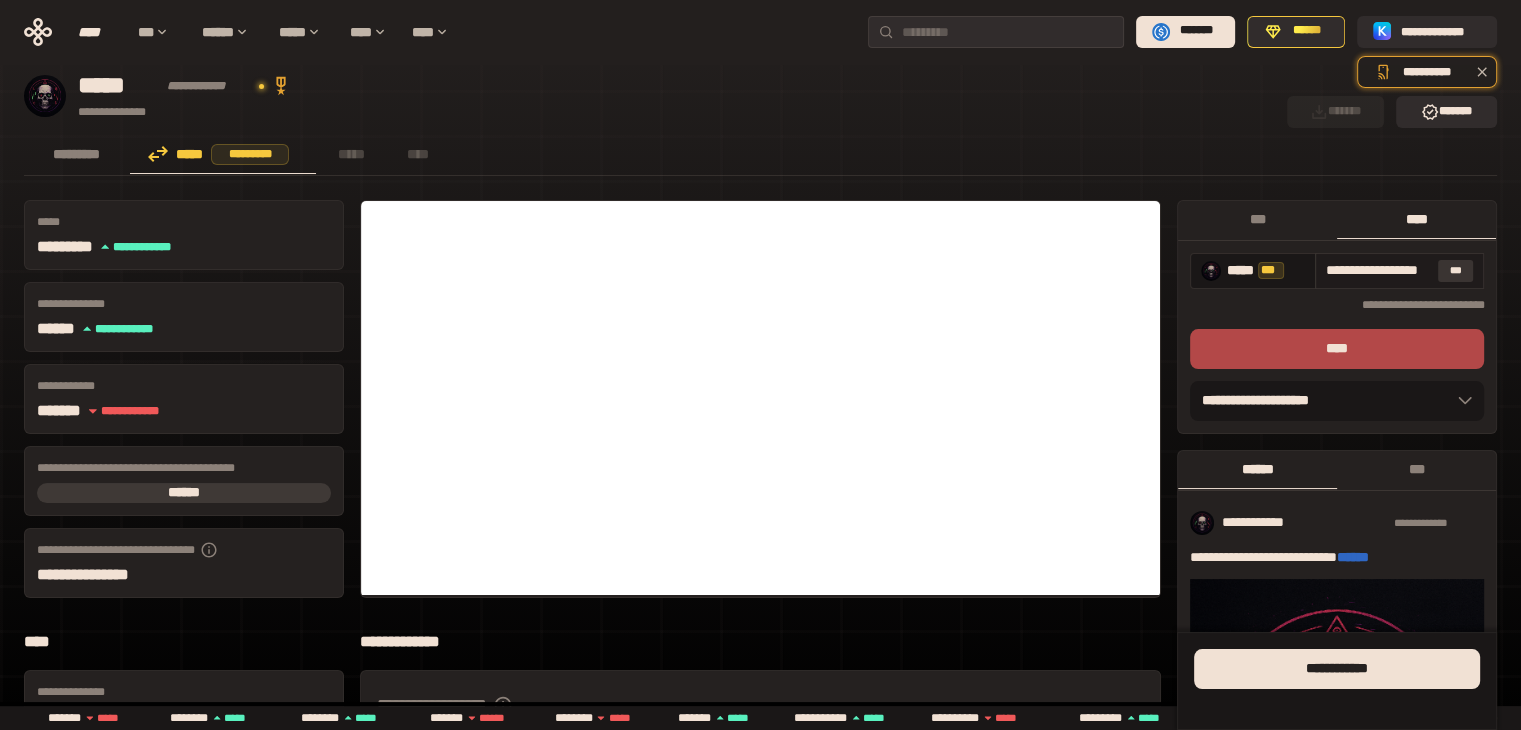 click on "***" at bounding box center [1456, 271] 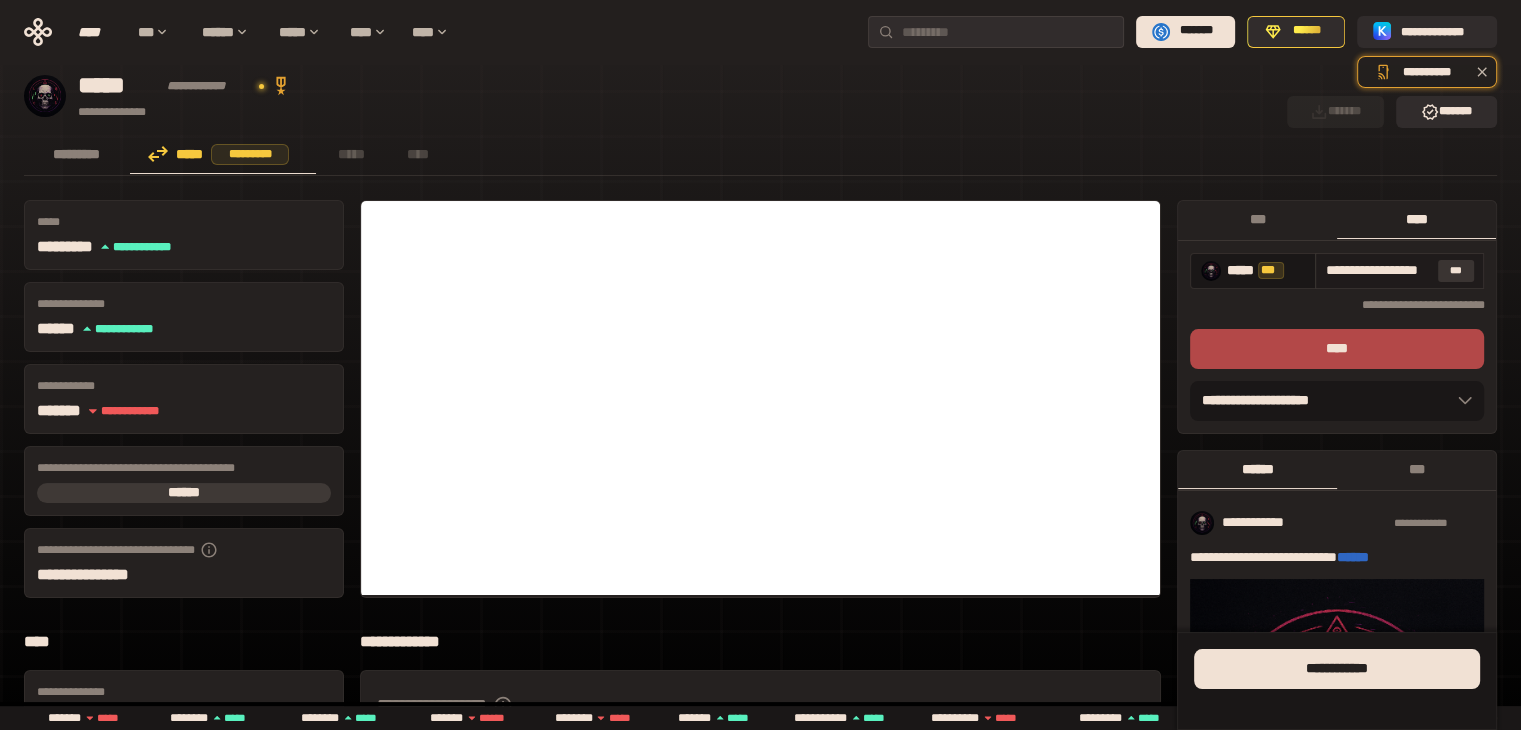 click on "***" at bounding box center (1456, 271) 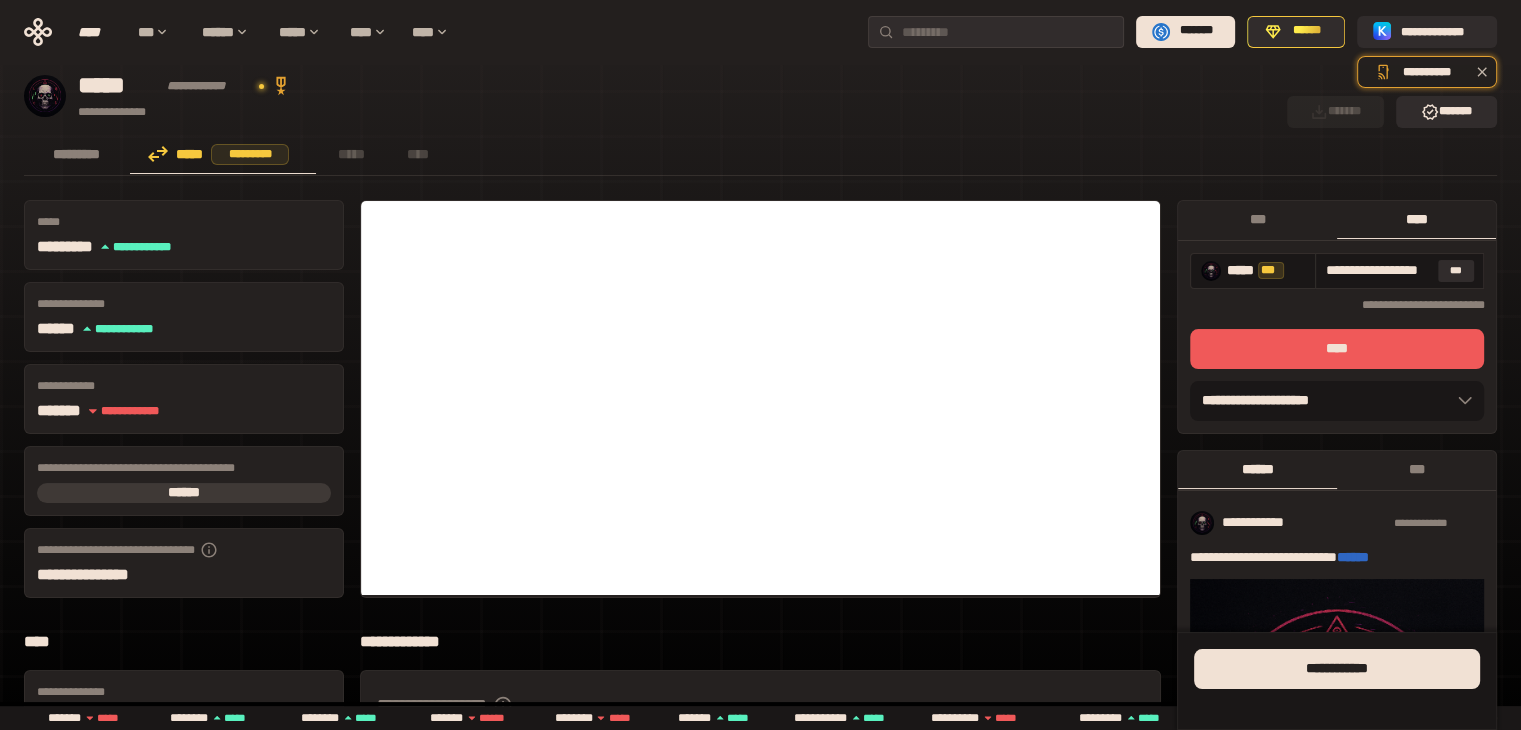 click on "****" at bounding box center (1337, 349) 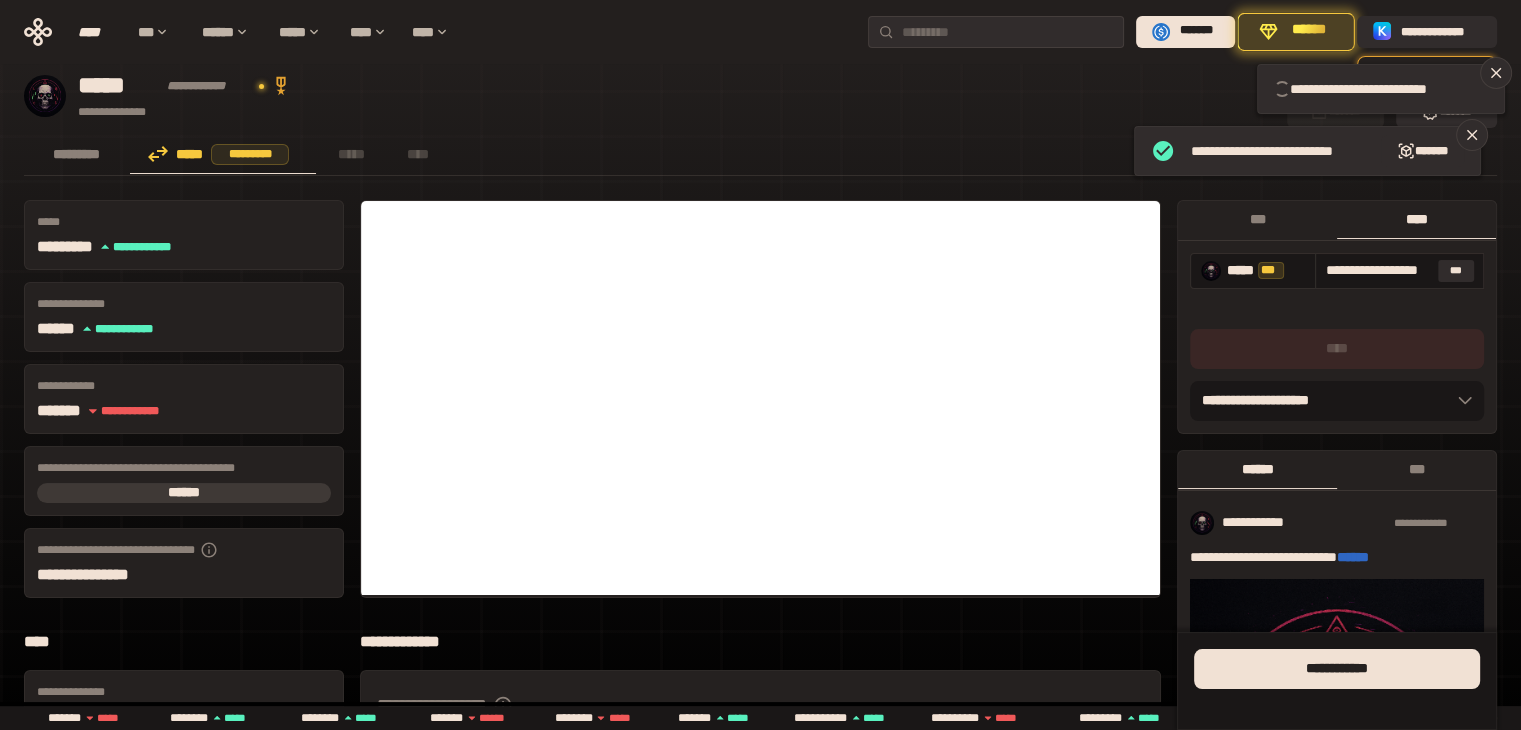 type 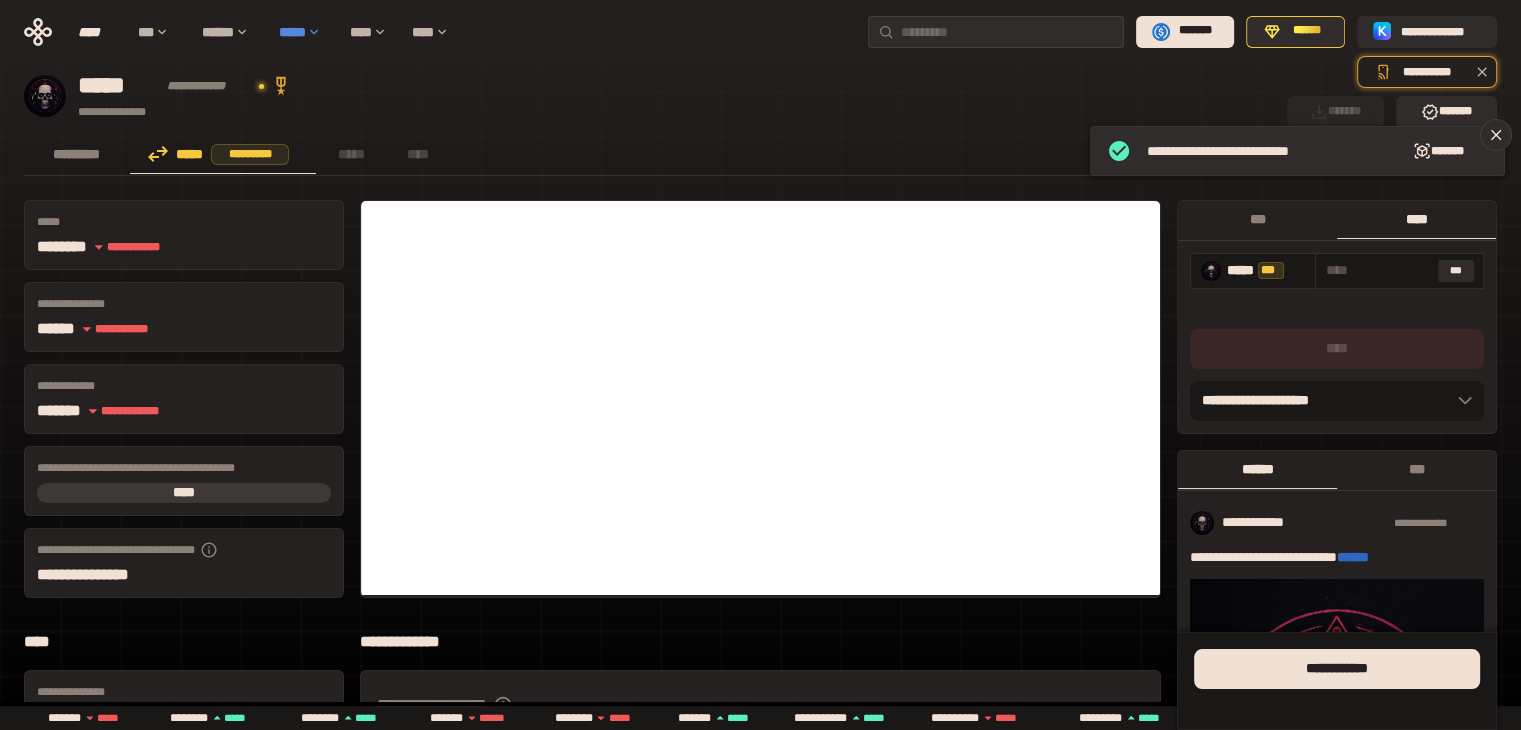 click on "*****" at bounding box center (304, 32) 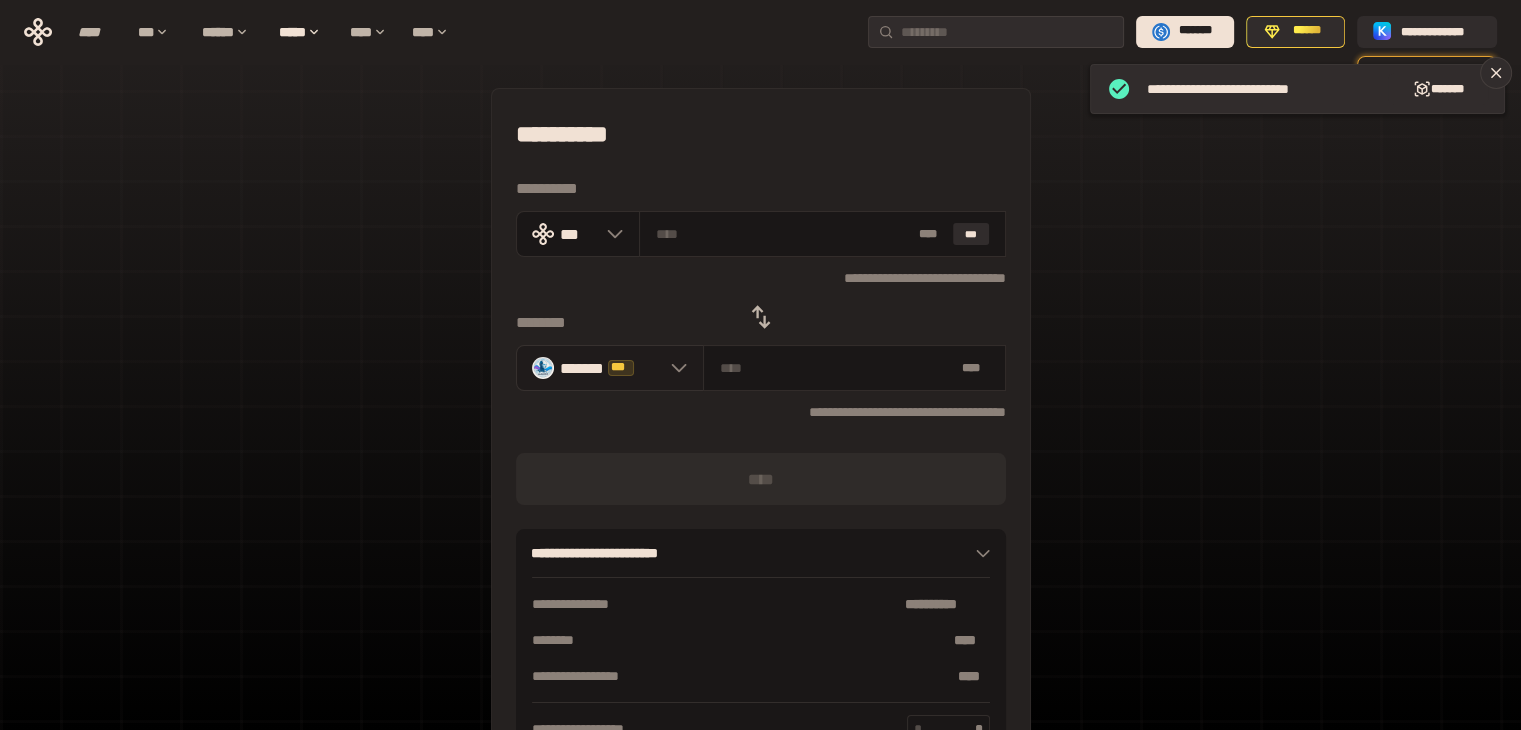click 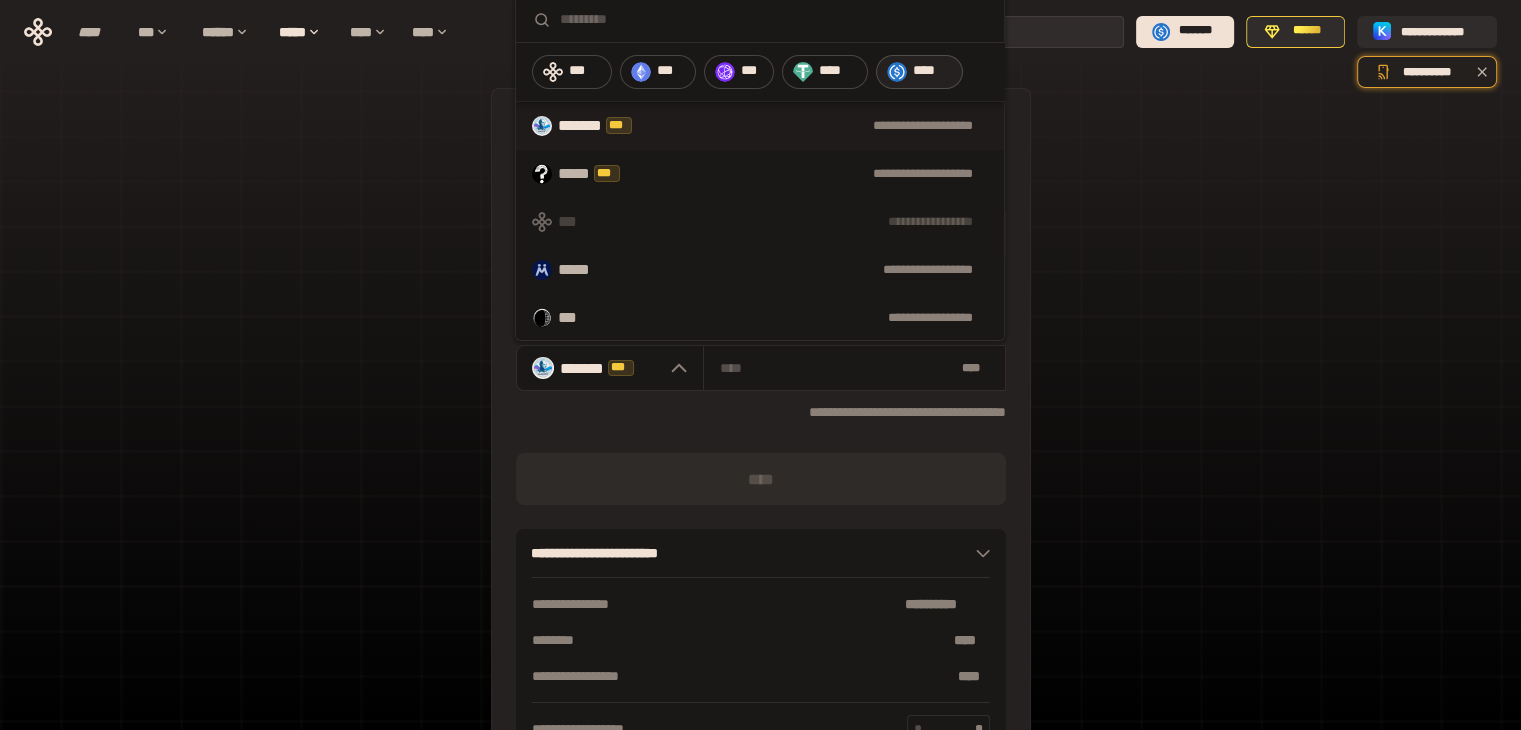 click on "****" at bounding box center [933, 71] 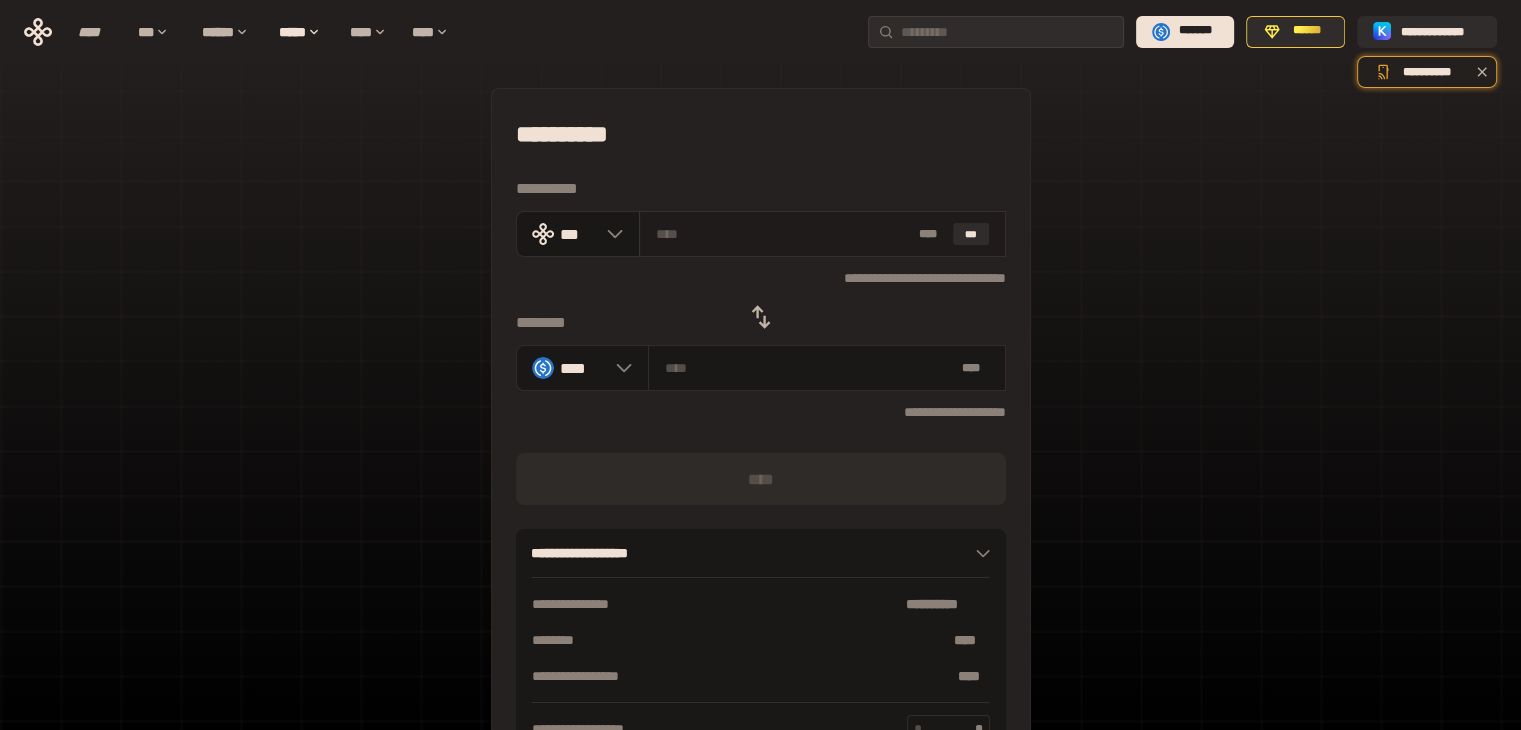 click at bounding box center (783, 234) 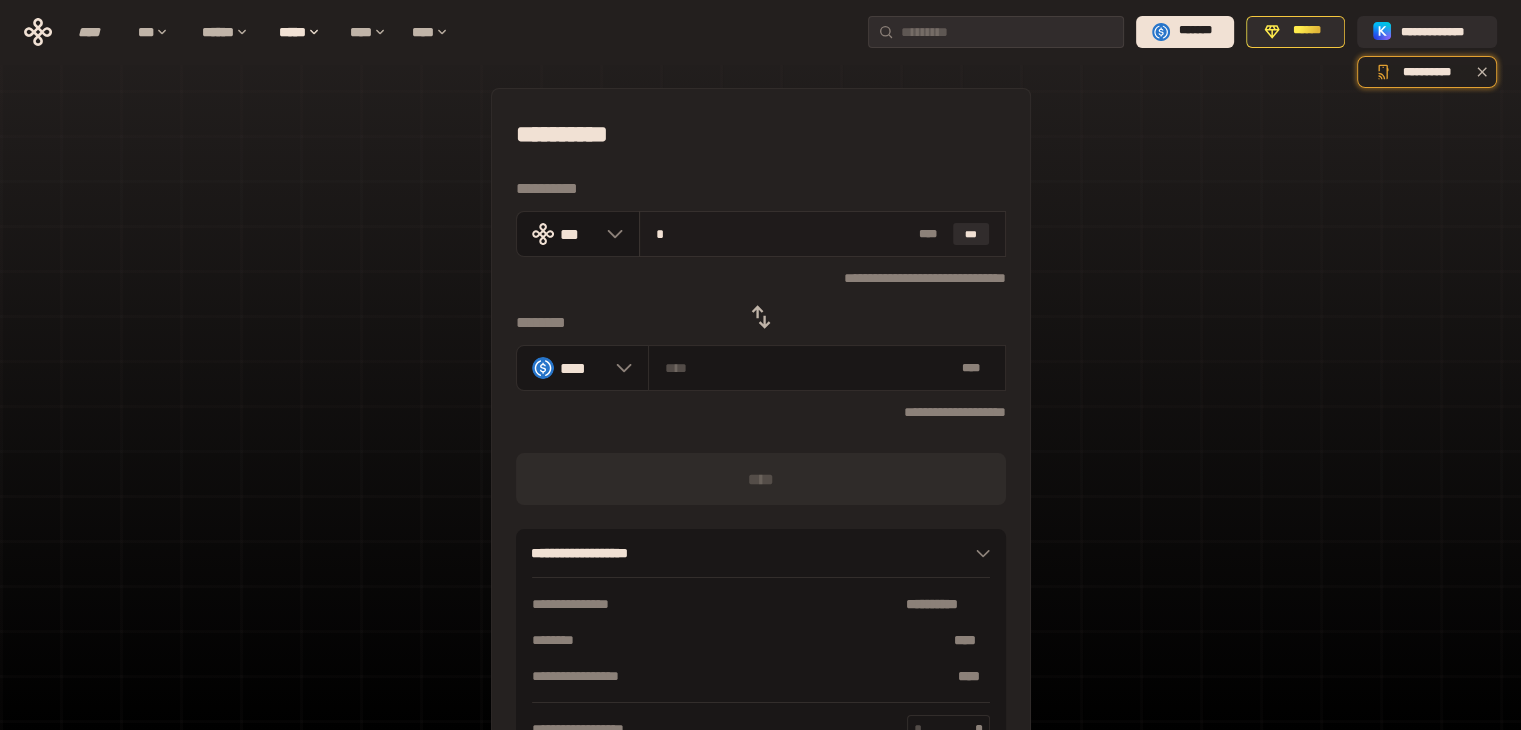 type on "********" 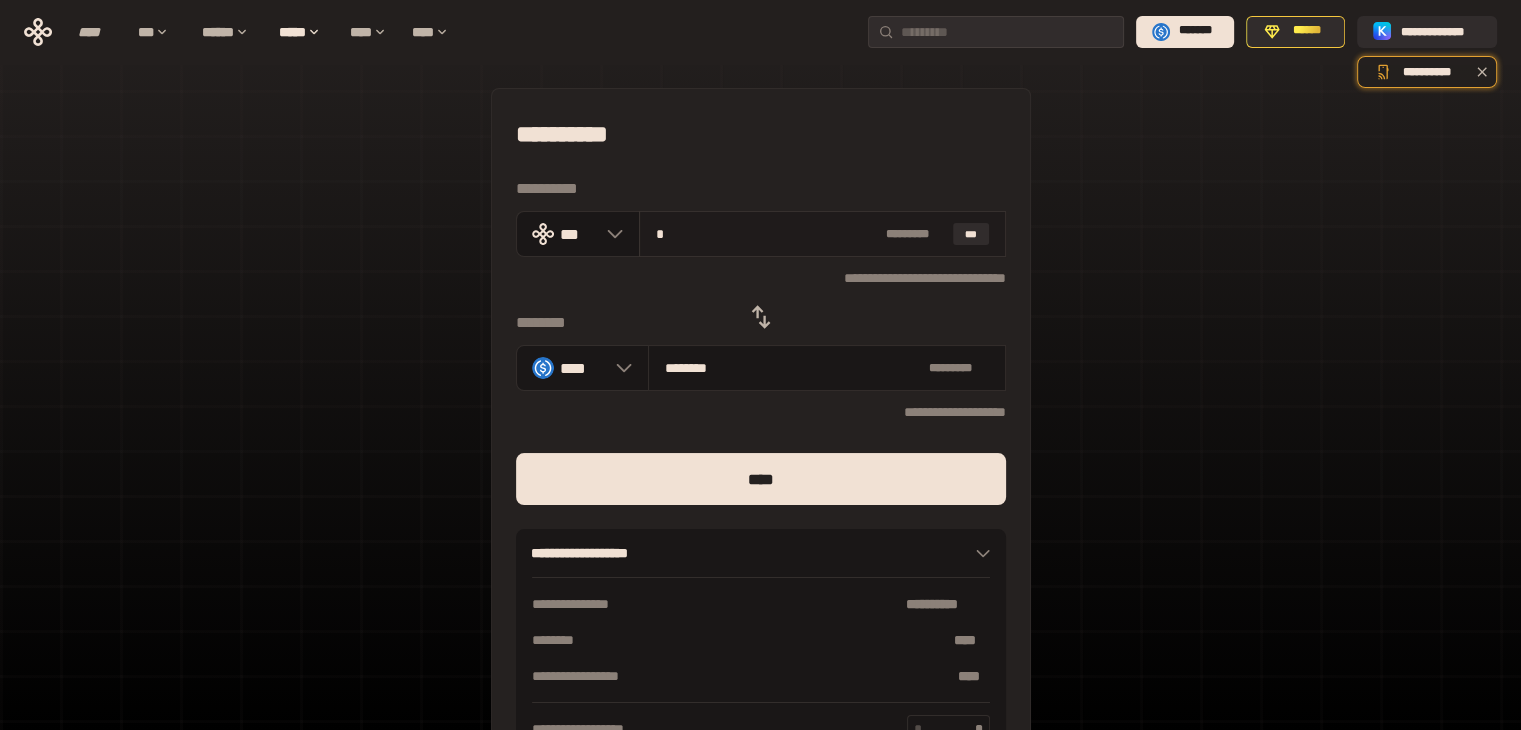 type on "**" 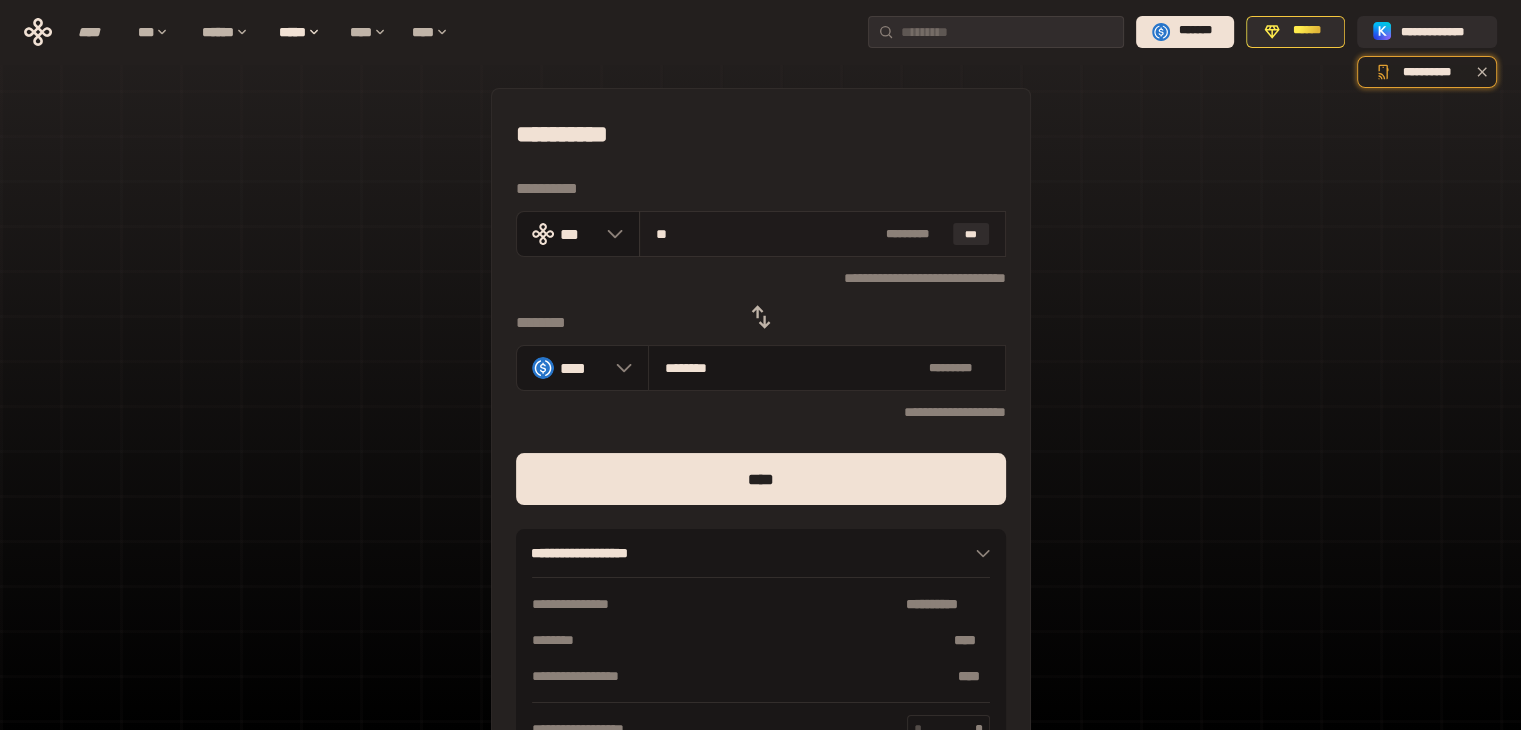 type on "*******" 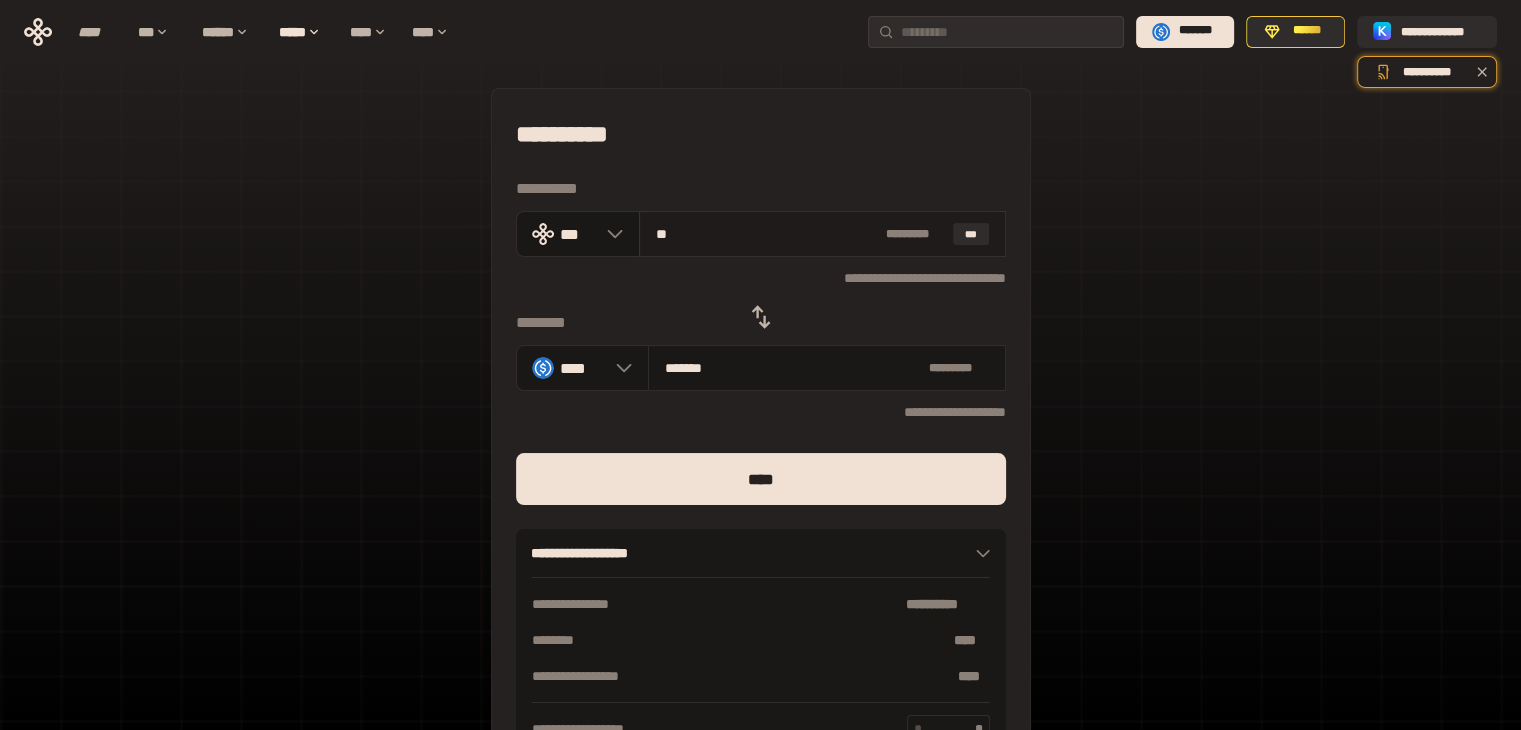 type on "***" 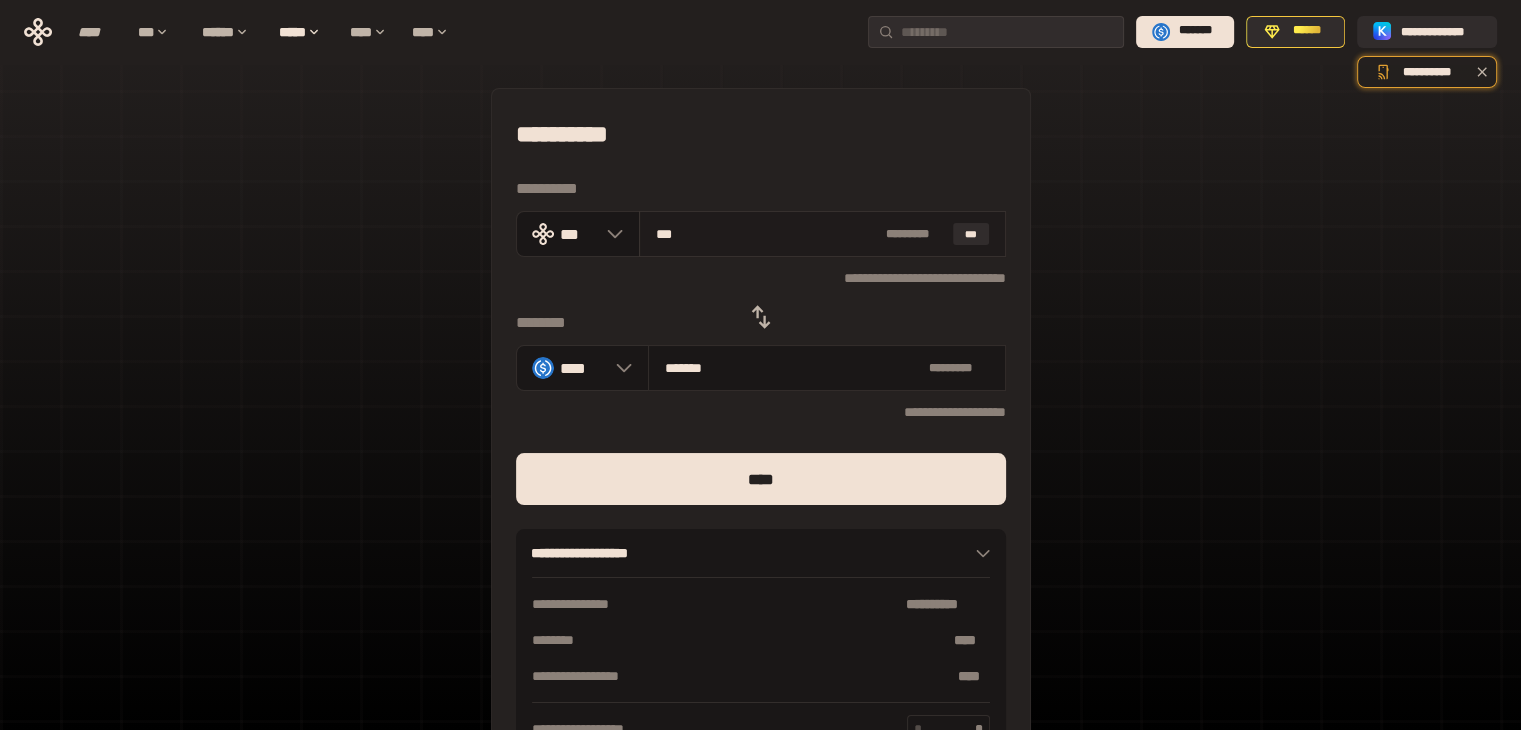 type on "*********" 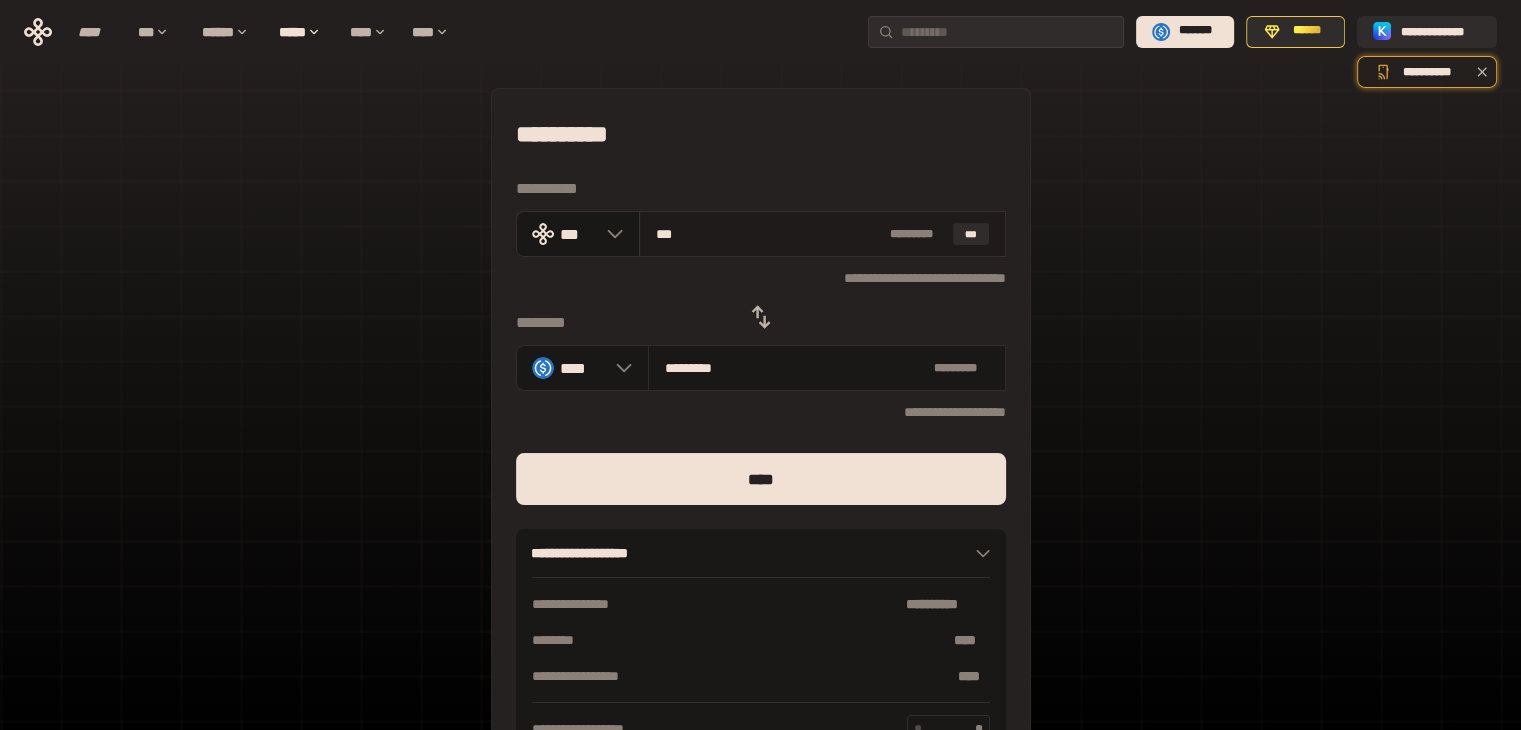 click on "***" at bounding box center [769, 234] 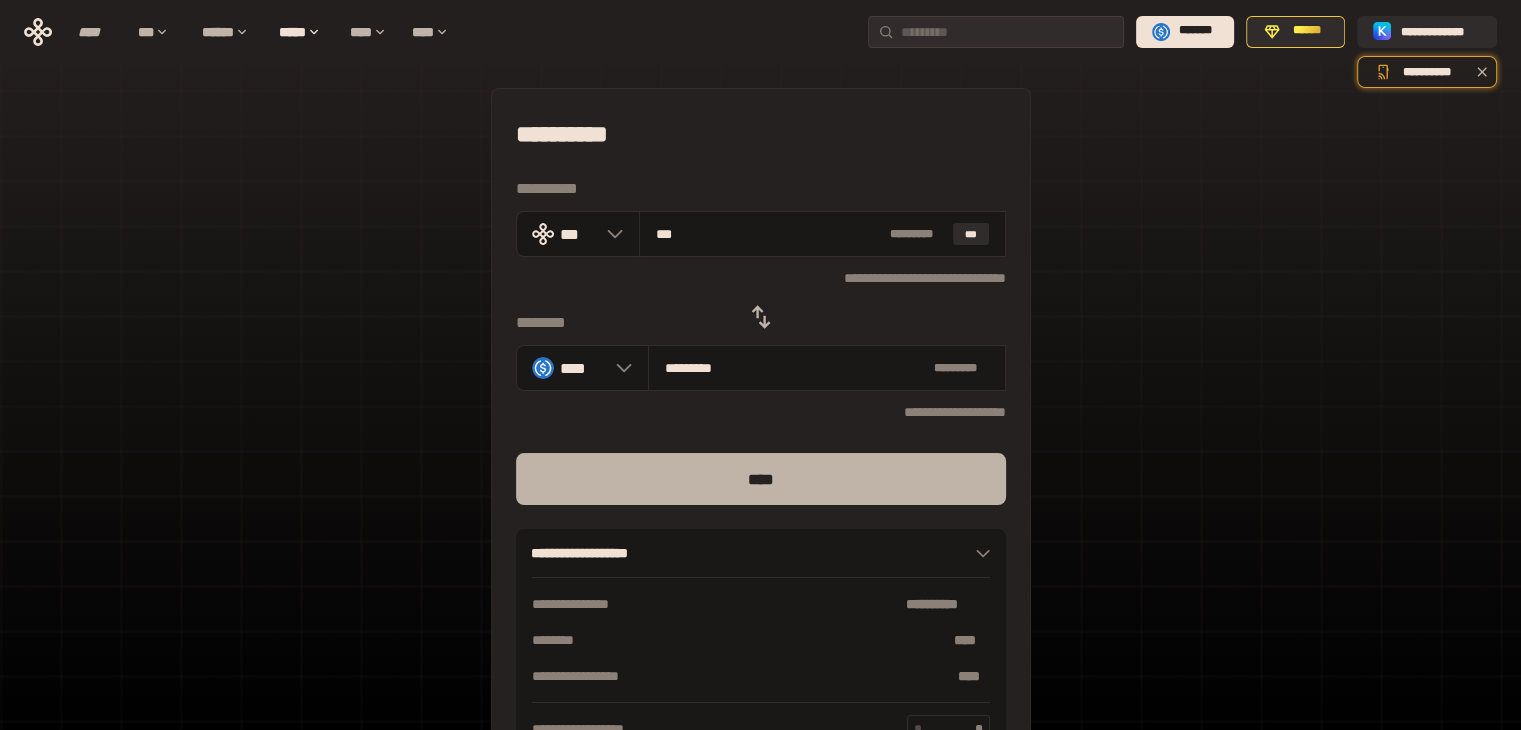 type on "***" 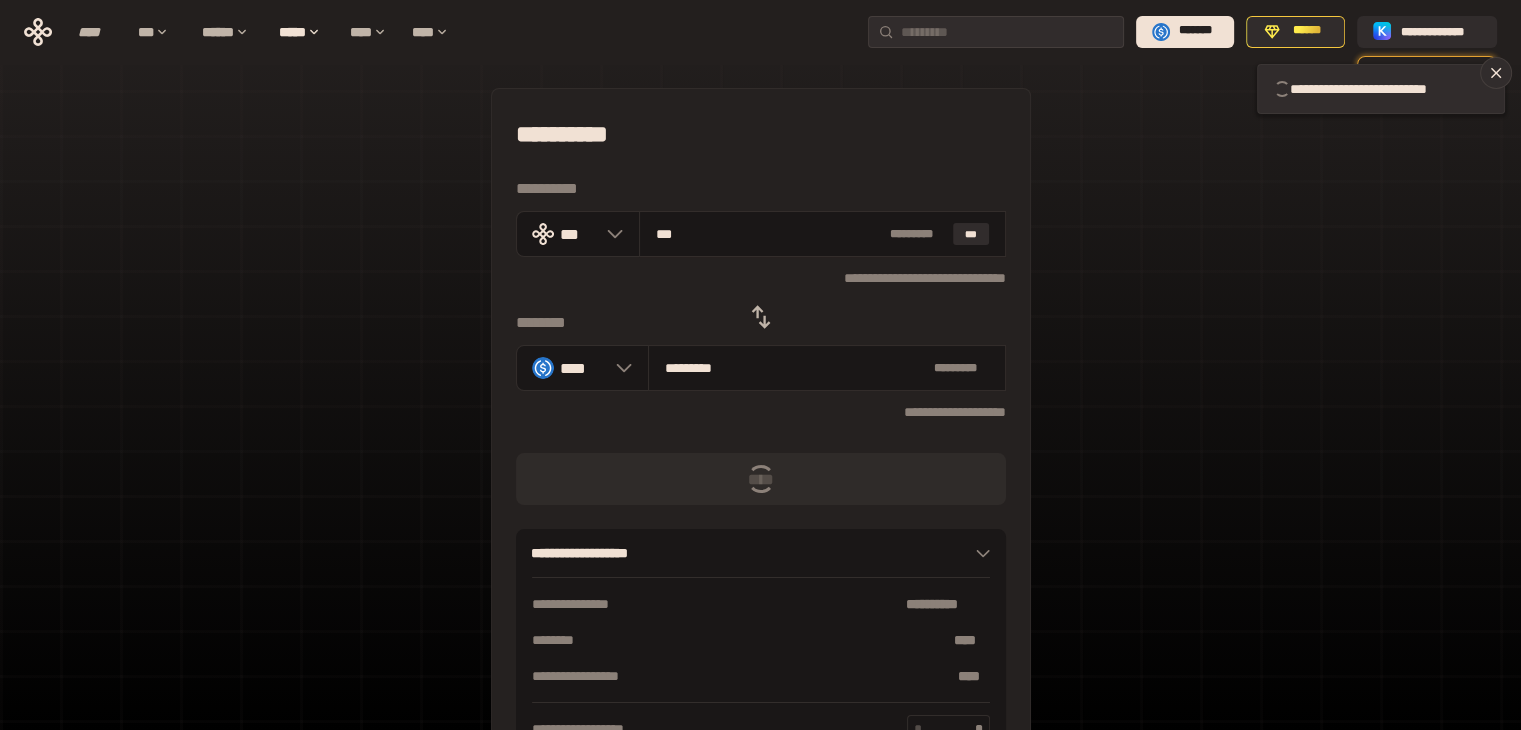 type 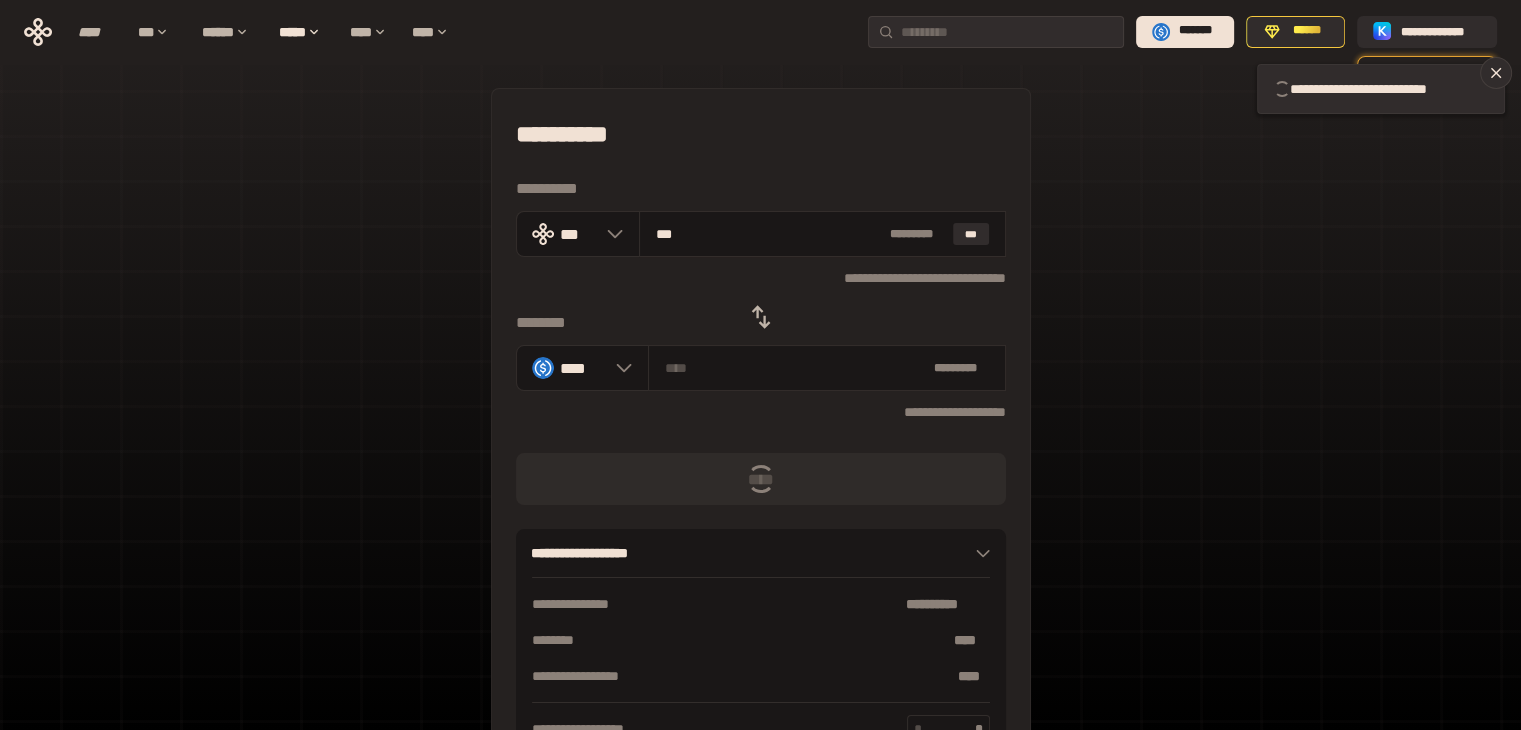 type 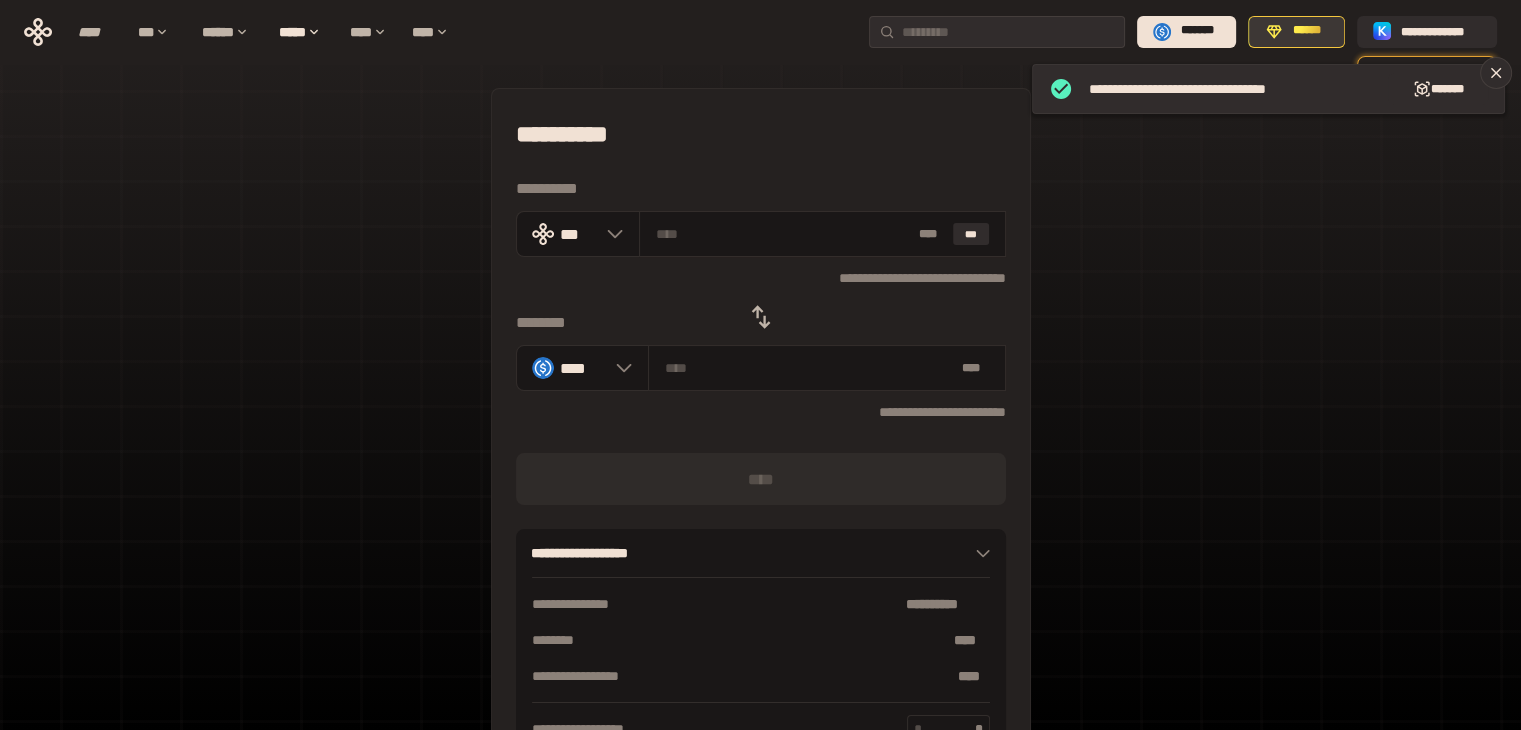 click on "******" at bounding box center (1307, 31) 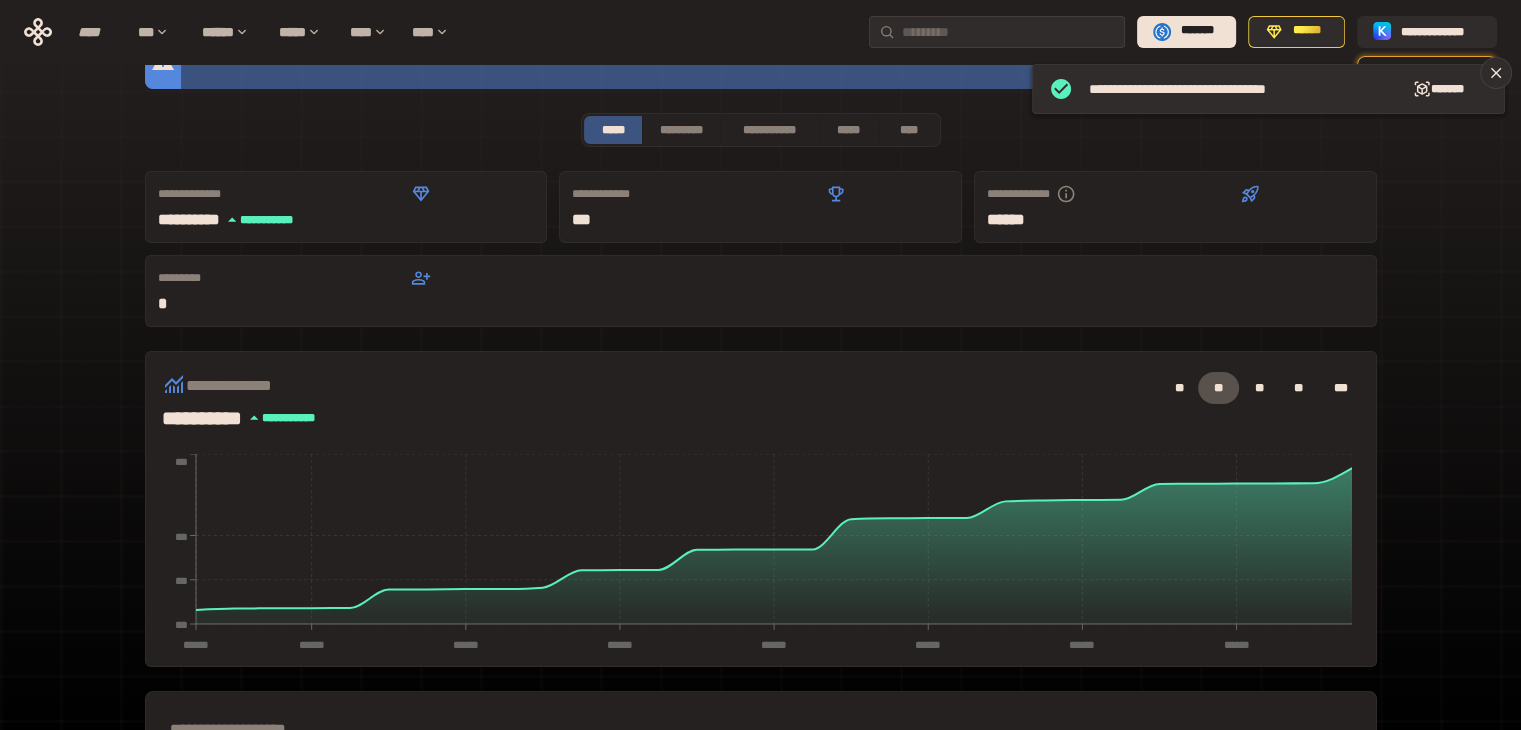 scroll, scrollTop: 0, scrollLeft: 0, axis: both 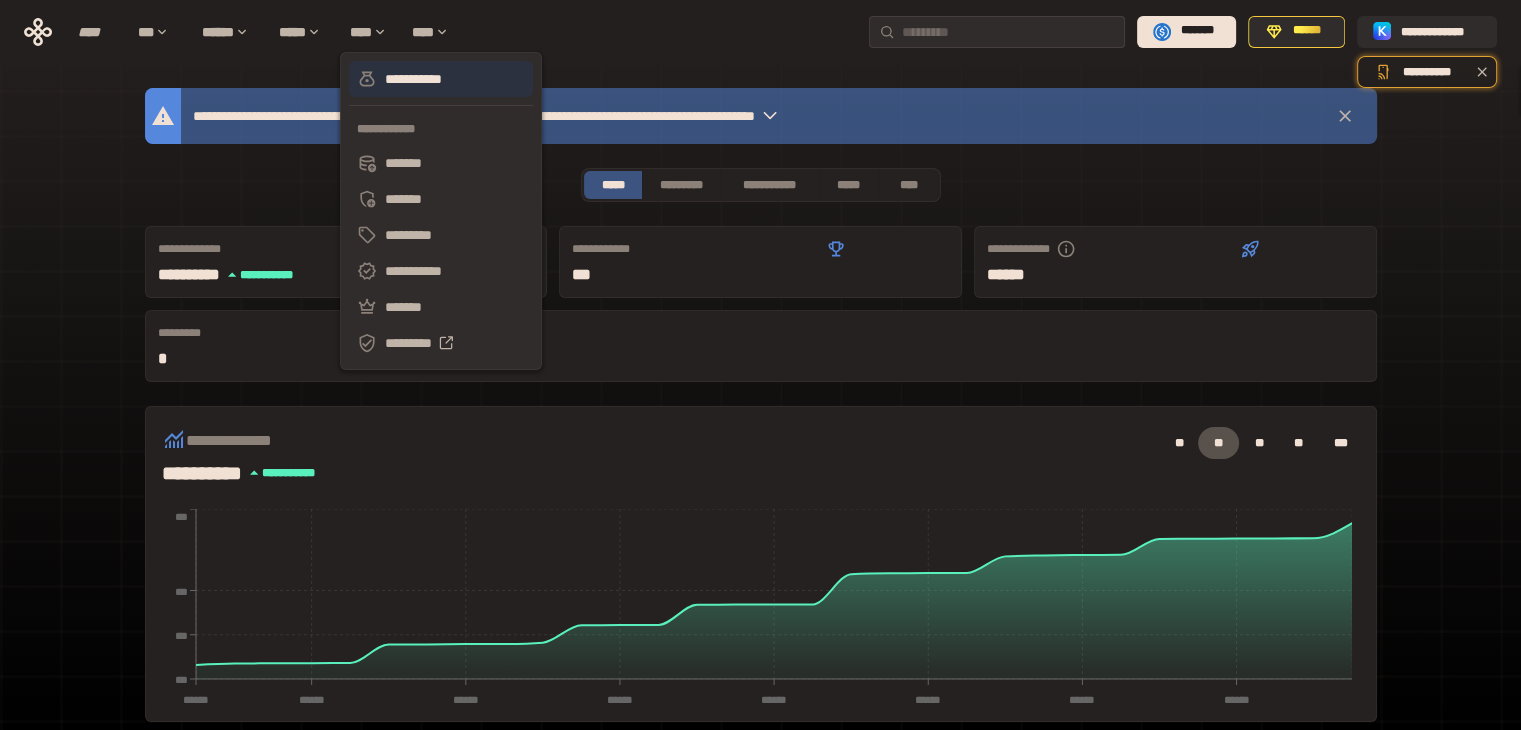click on "**********" at bounding box center (441, 79) 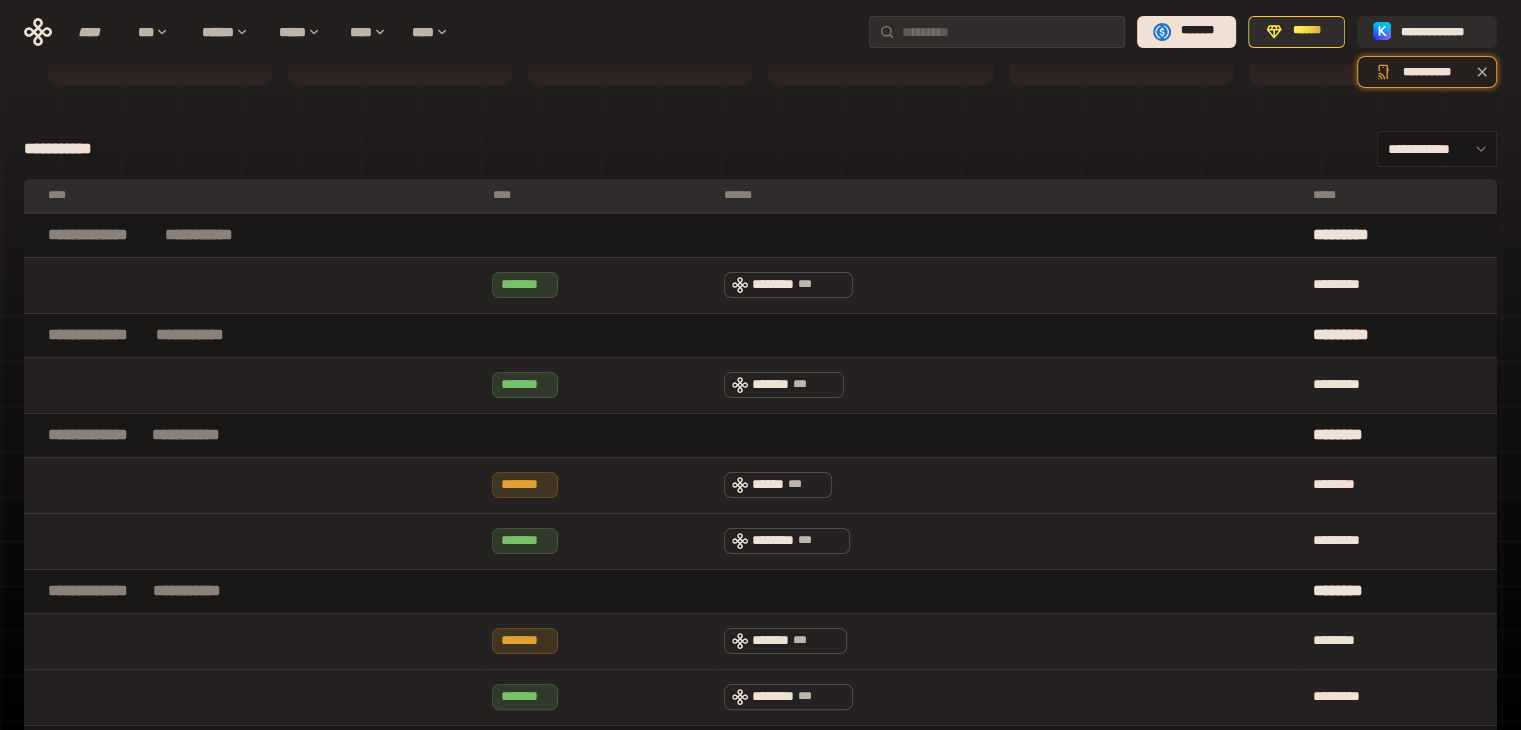 scroll, scrollTop: 0, scrollLeft: 0, axis: both 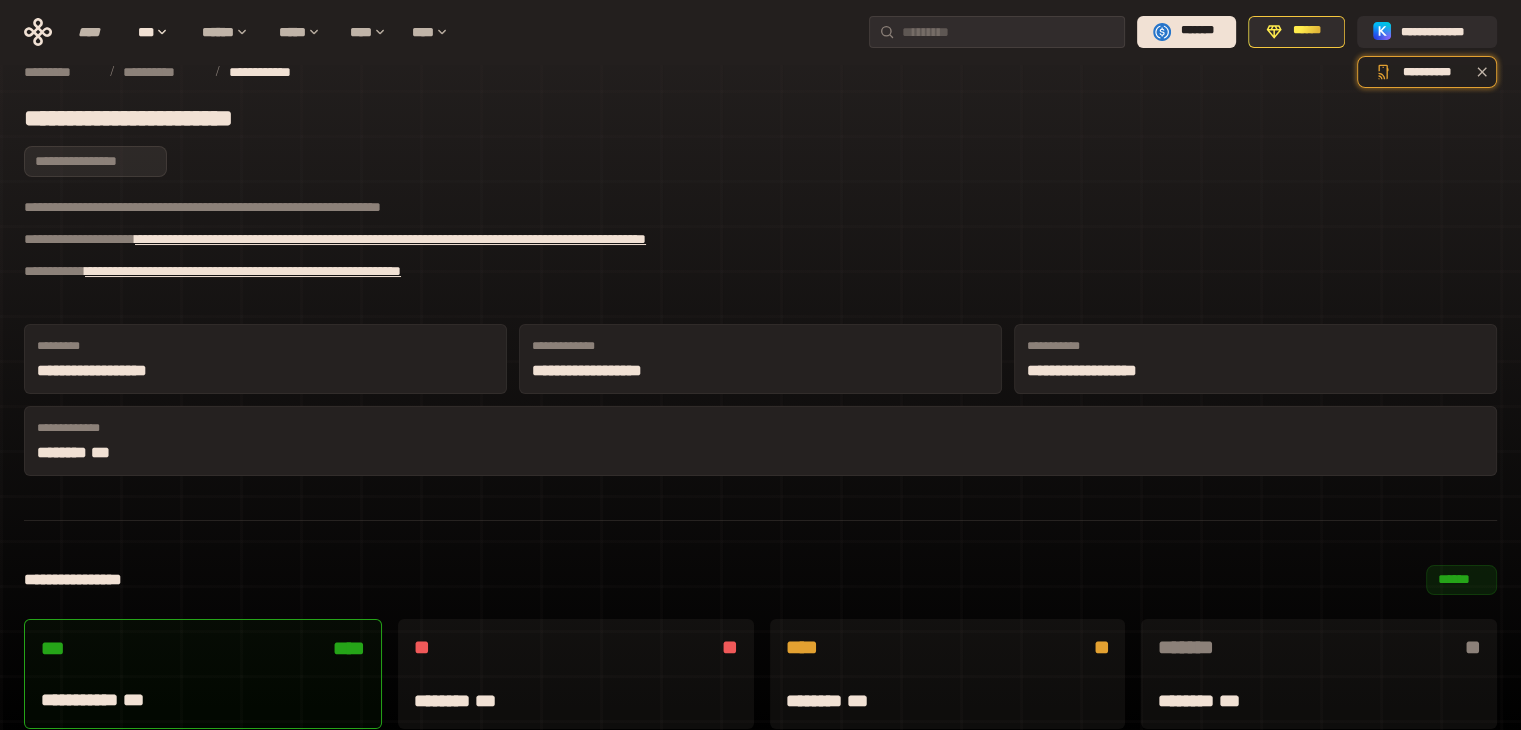click on "**********" at bounding box center [760, 119] 